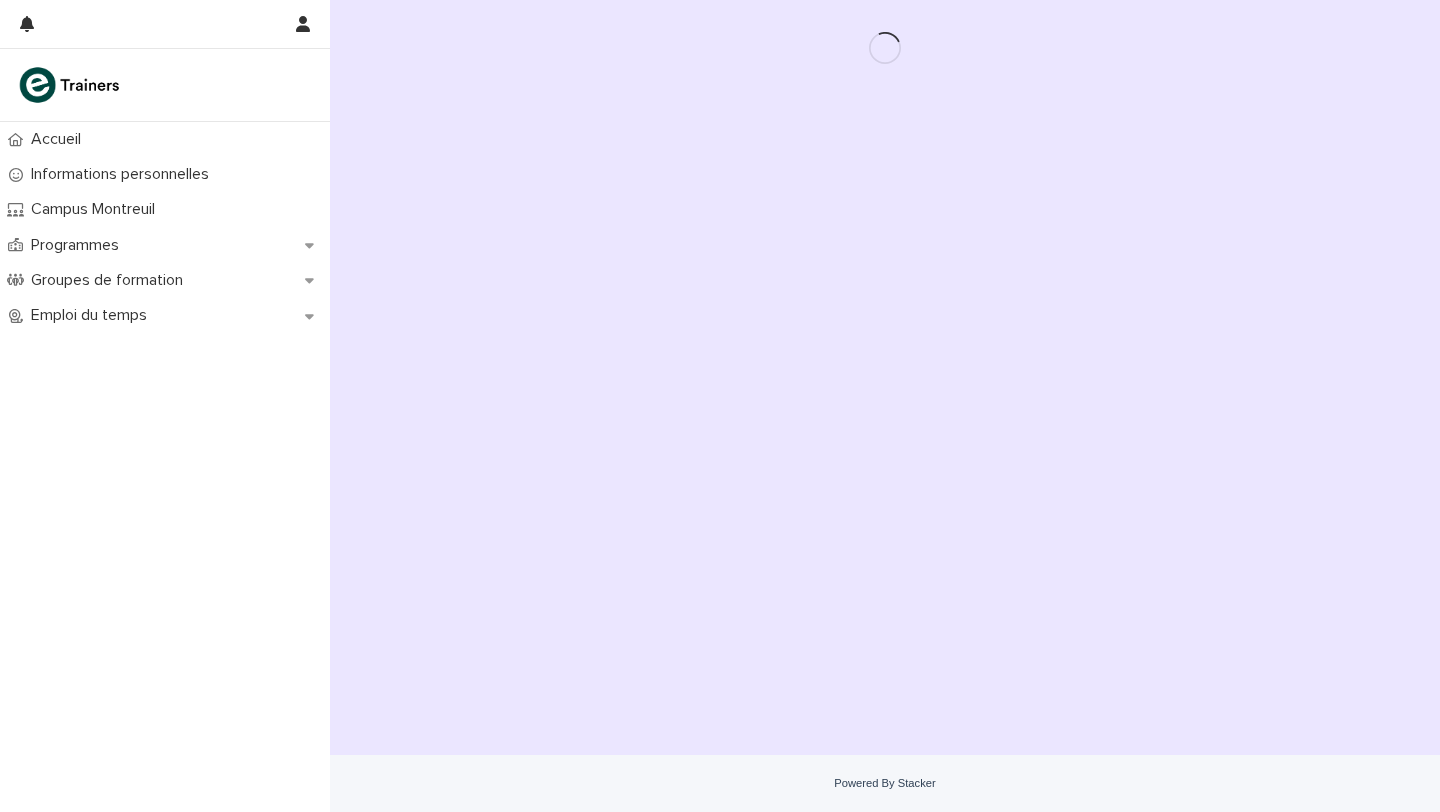 scroll, scrollTop: 0, scrollLeft: 0, axis: both 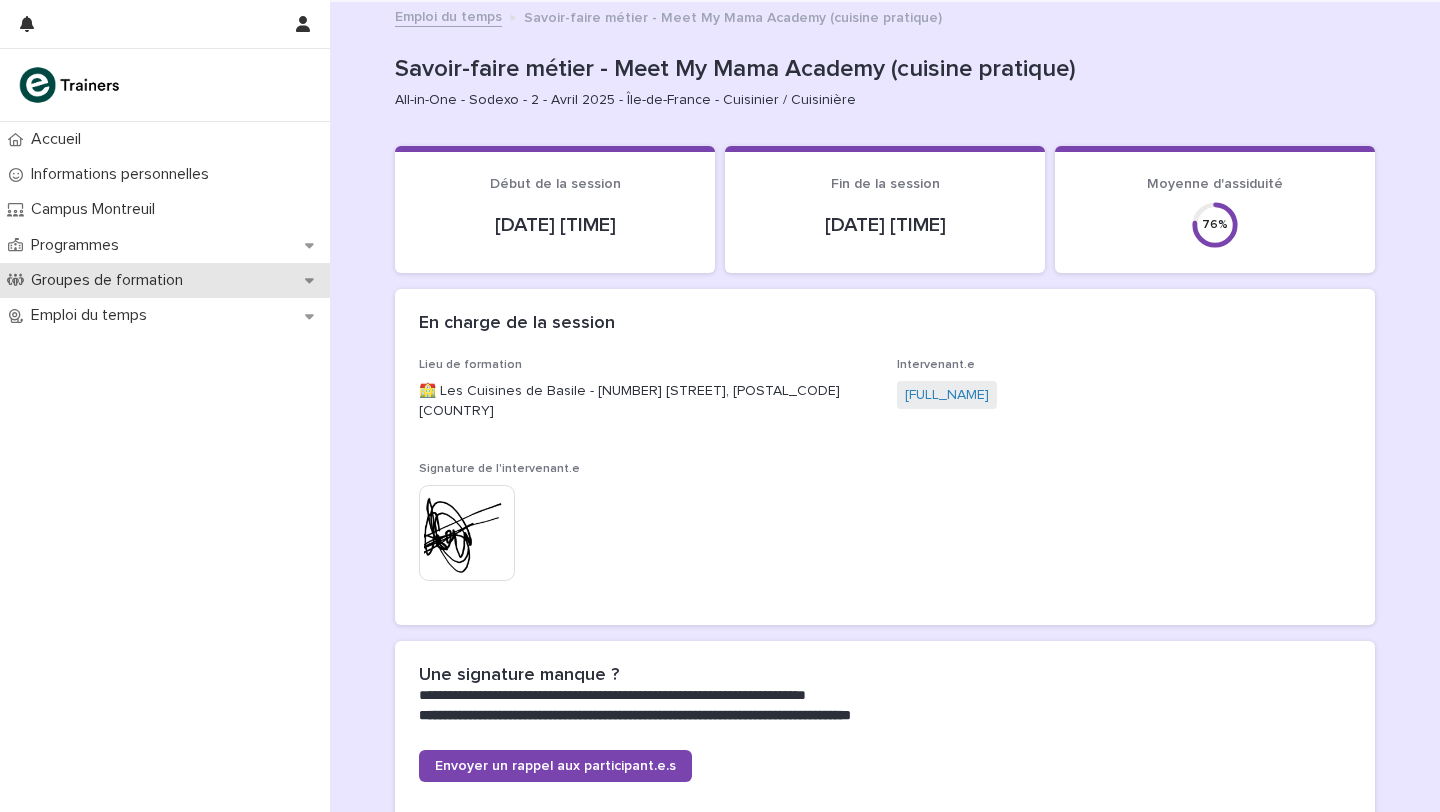 click 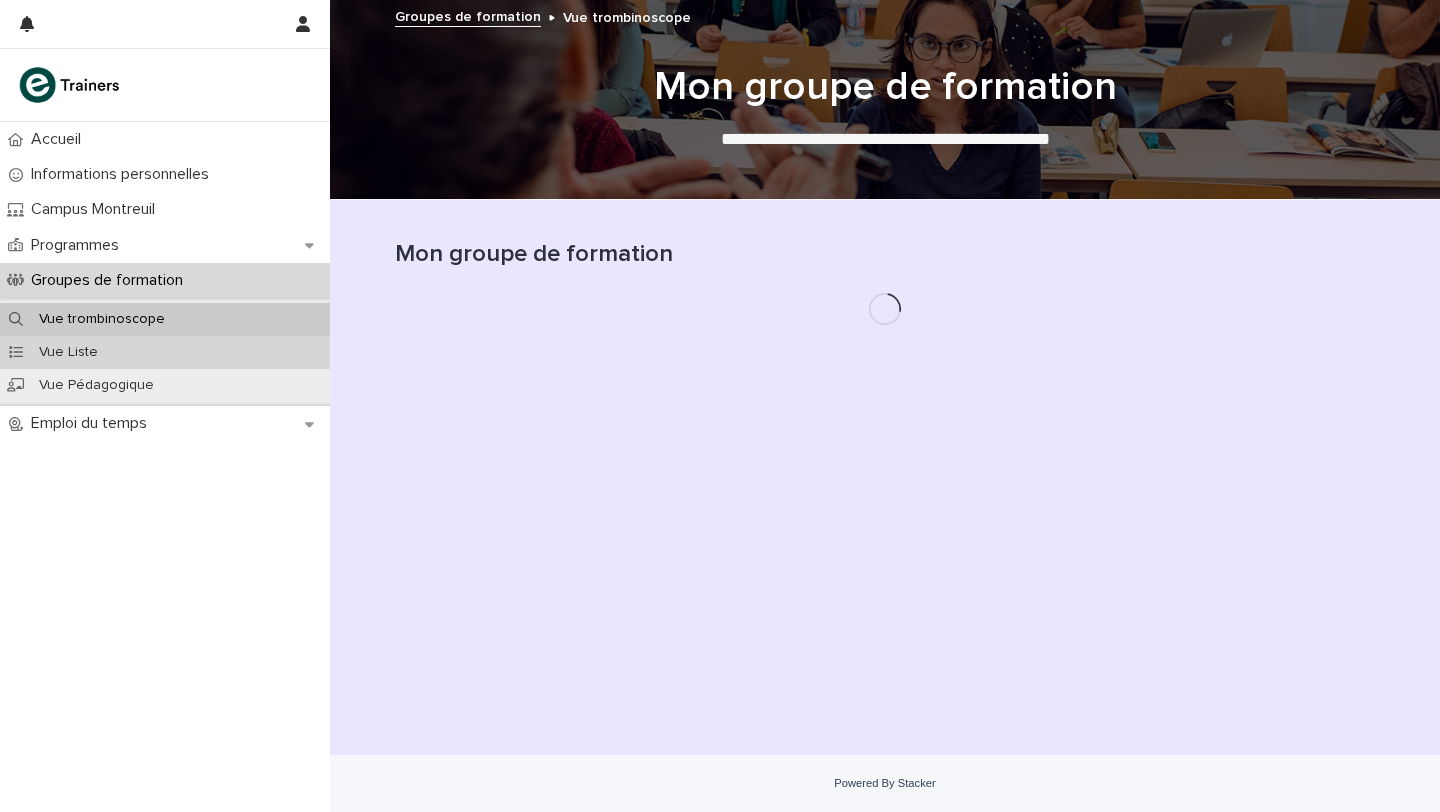 click on "Vue Liste" at bounding box center (165, 352) 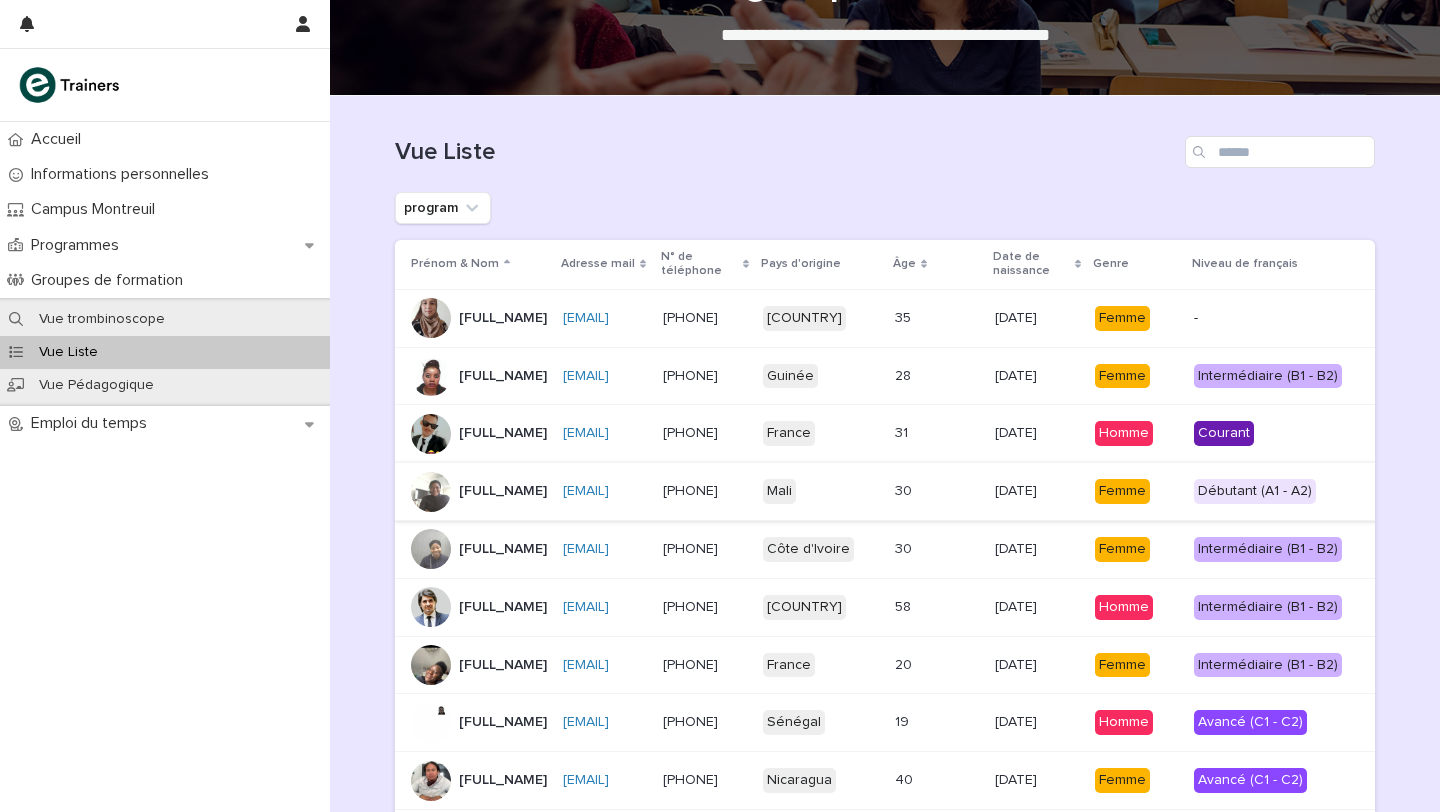 scroll, scrollTop: 106, scrollLeft: 0, axis: vertical 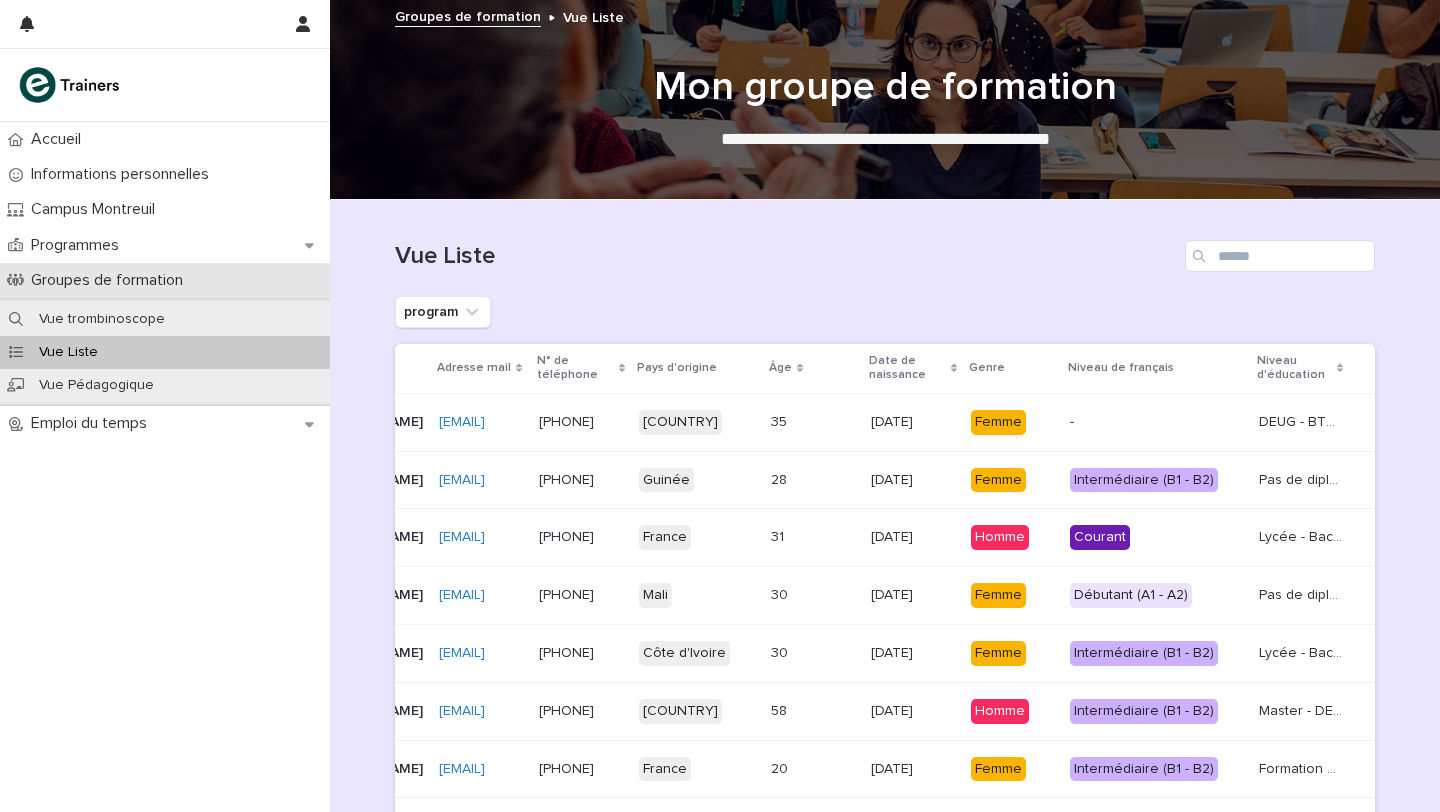 click on "Groupes de formation" at bounding box center (111, 280) 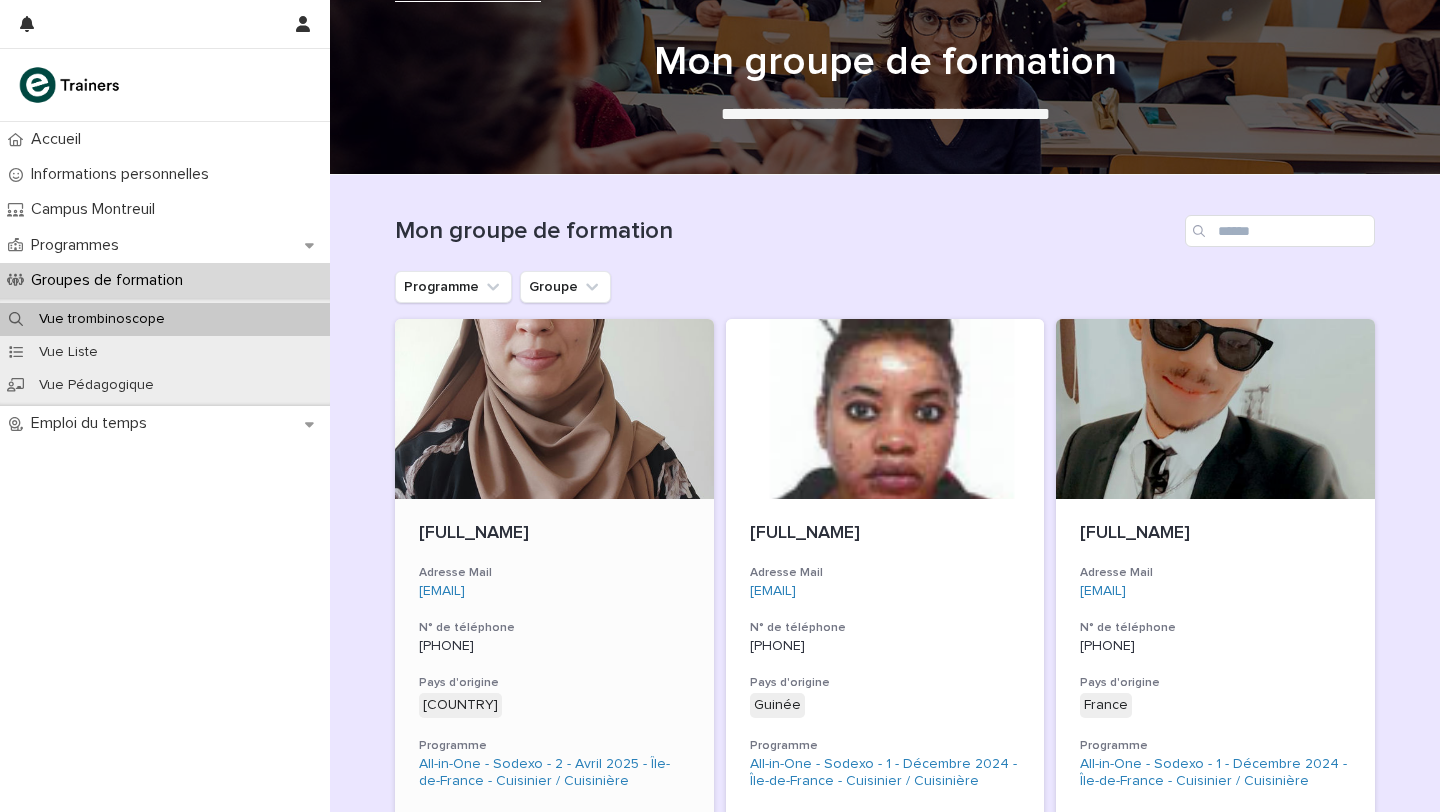 scroll, scrollTop: 0, scrollLeft: 0, axis: both 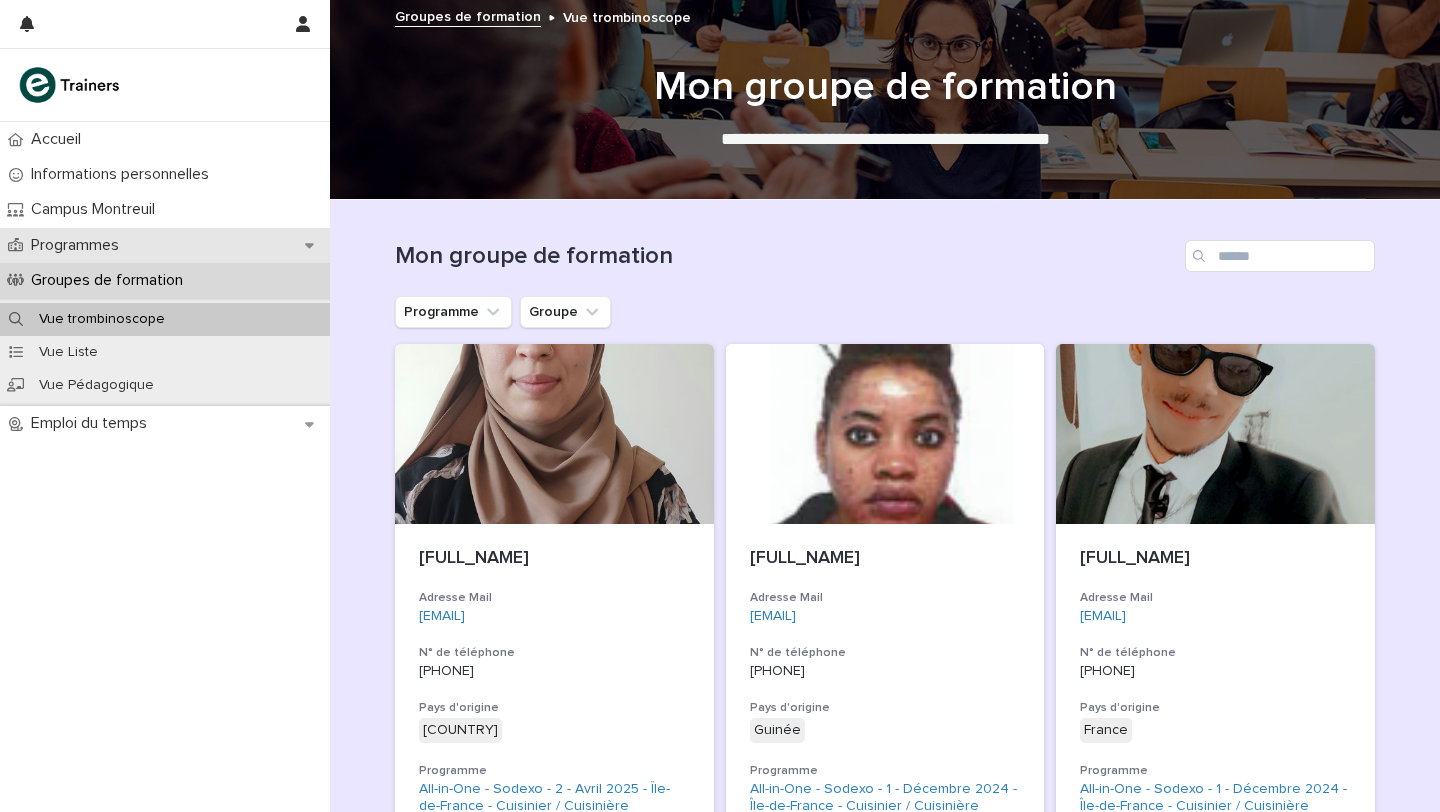 click on "Programmes" at bounding box center (79, 245) 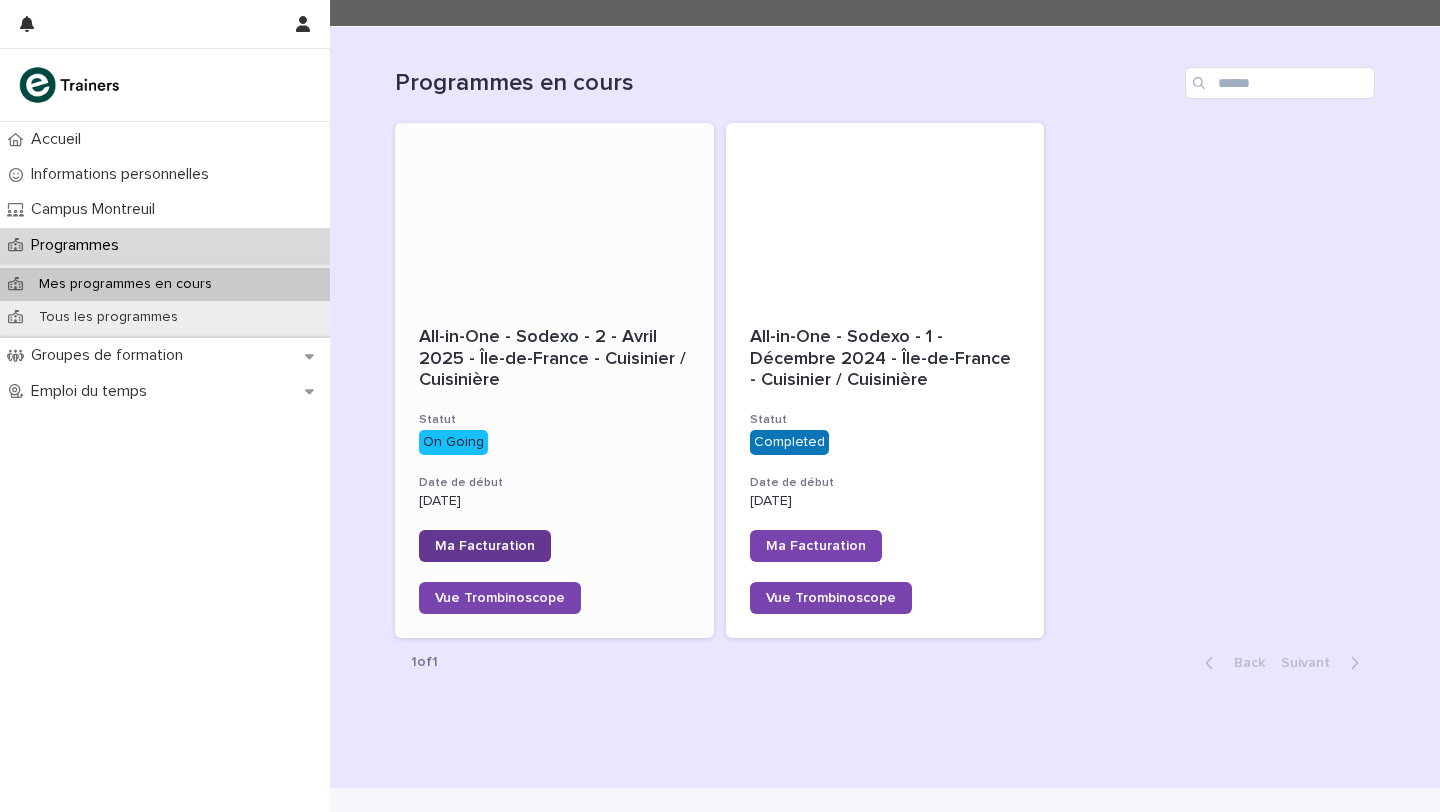 scroll, scrollTop: 205, scrollLeft: 0, axis: vertical 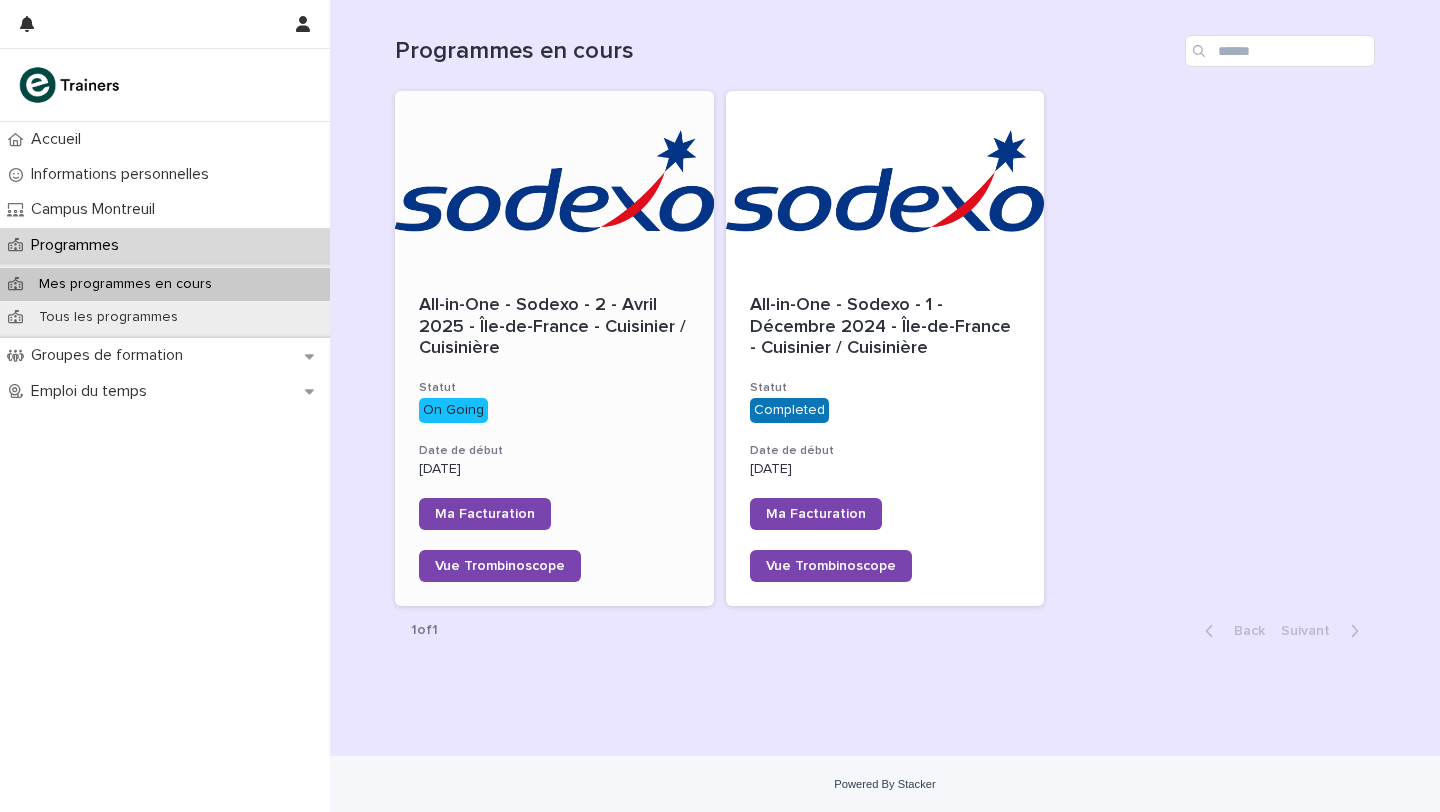 click on "On Going" at bounding box center (453, 410) 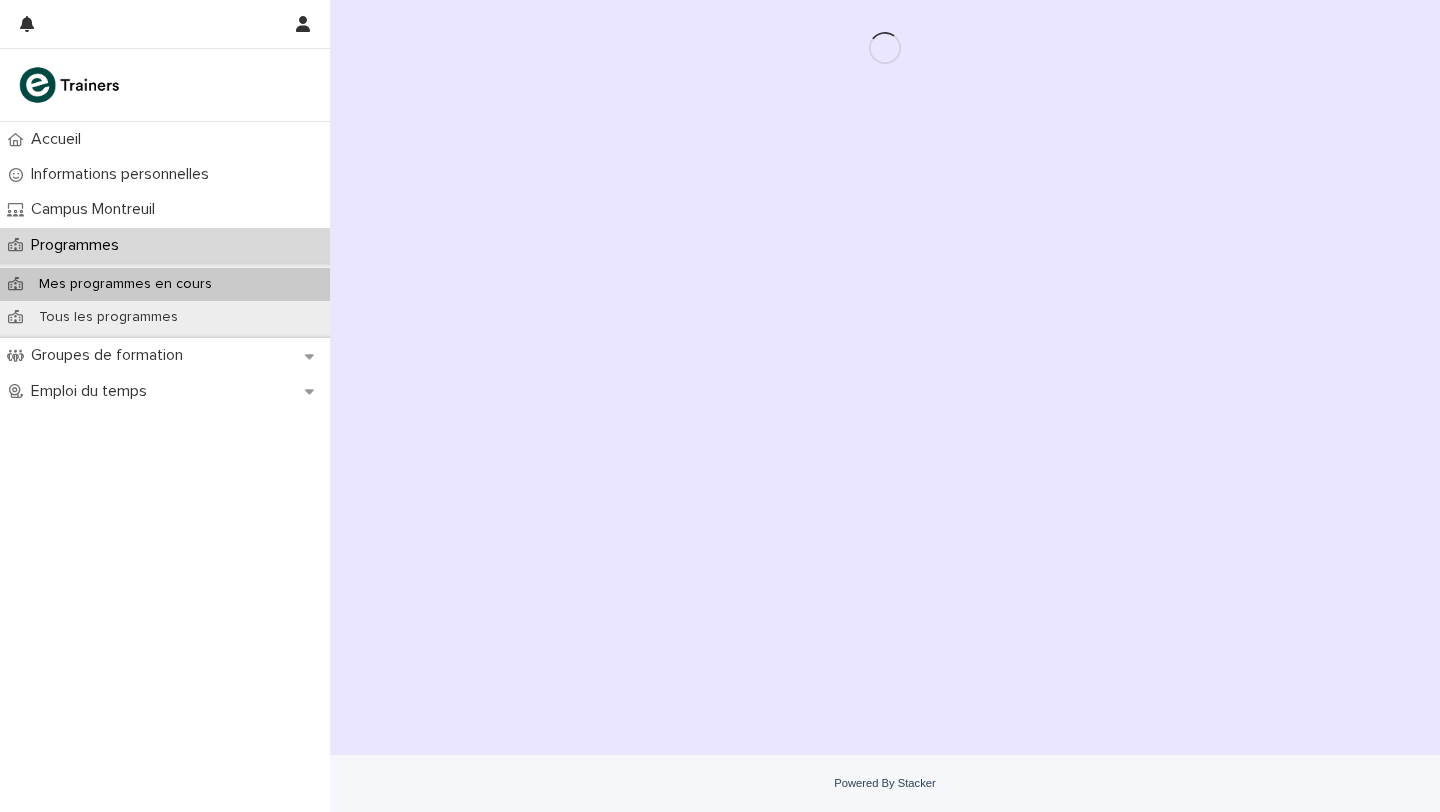 scroll, scrollTop: 0, scrollLeft: 0, axis: both 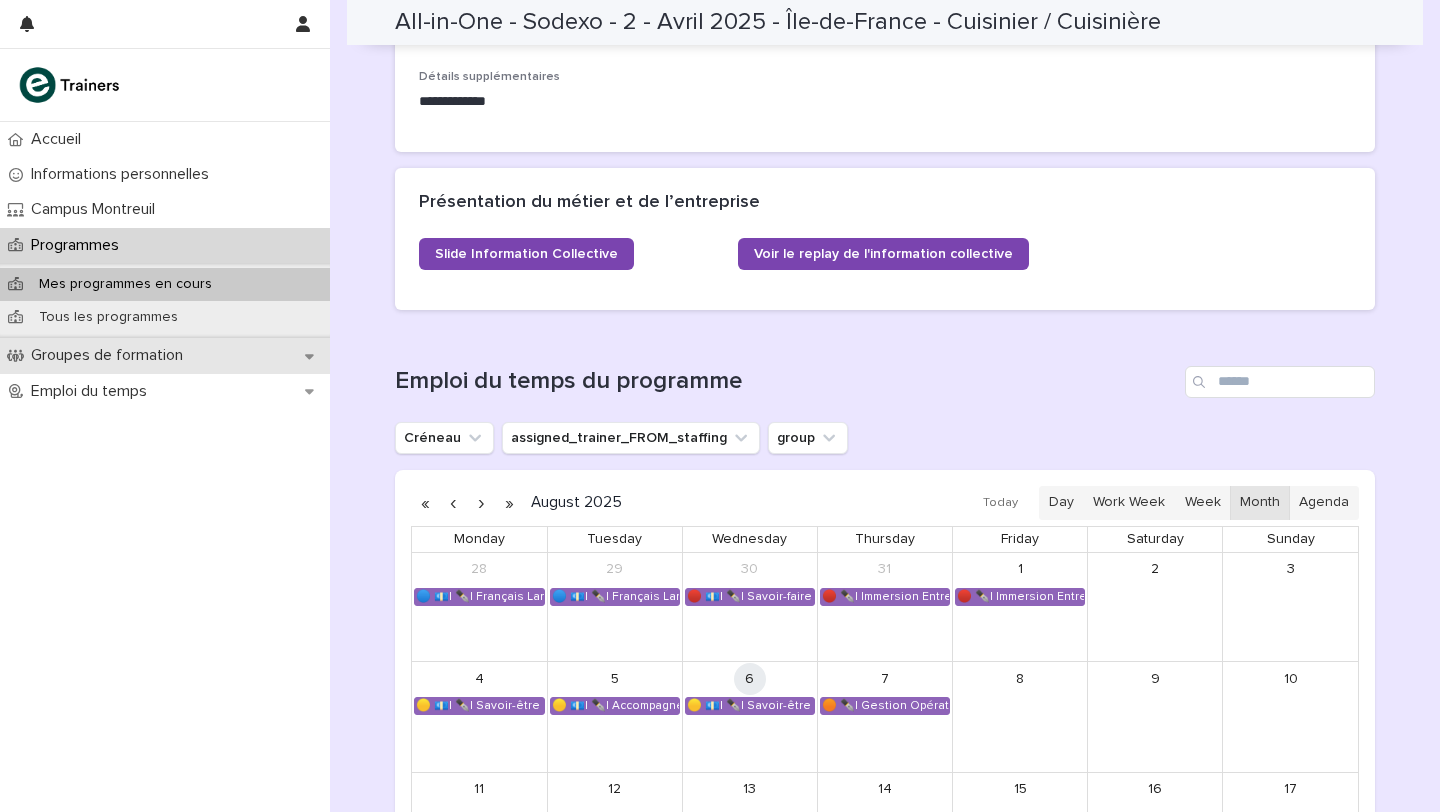 click on "Groupes de formation" at bounding box center (165, 355) 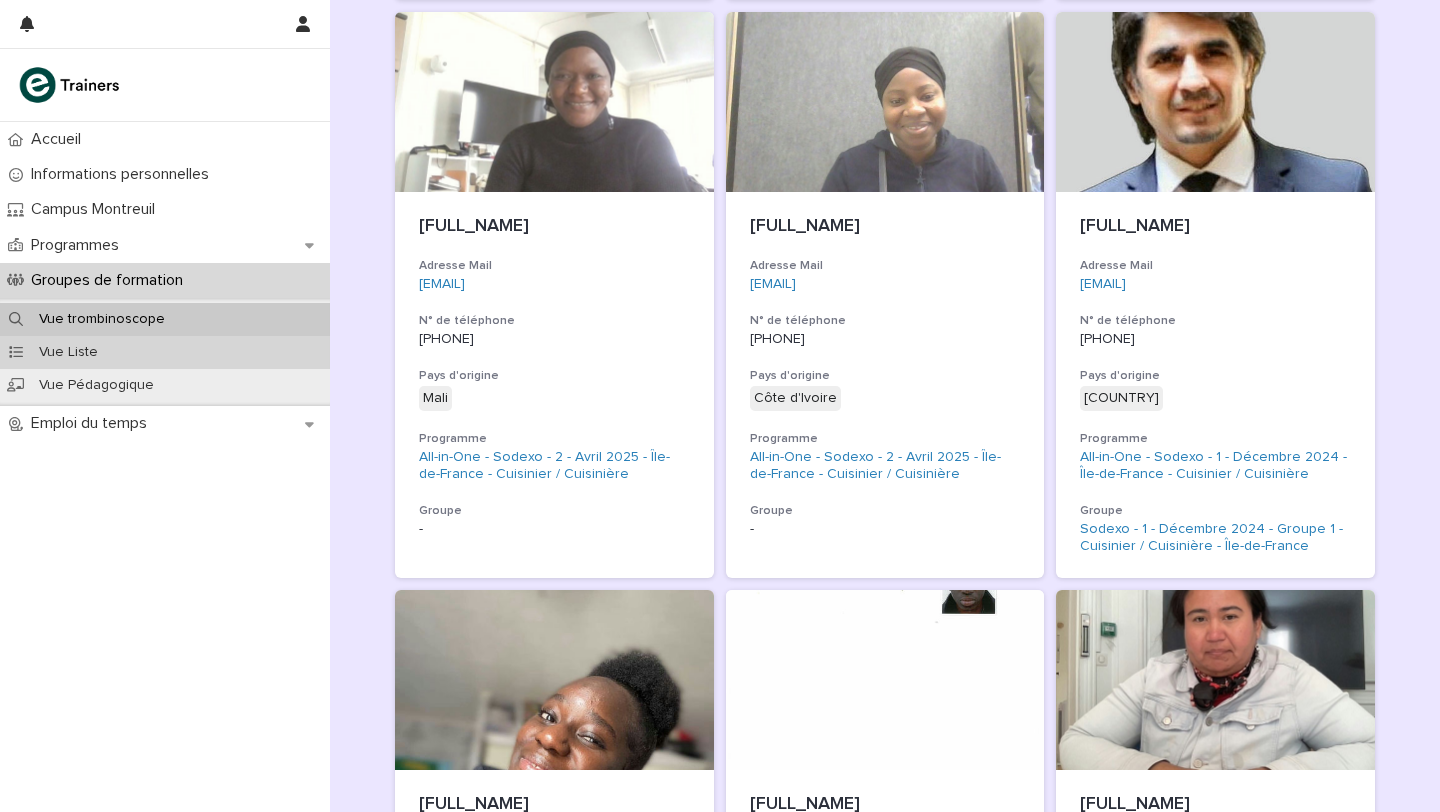 scroll, scrollTop: 0, scrollLeft: 0, axis: both 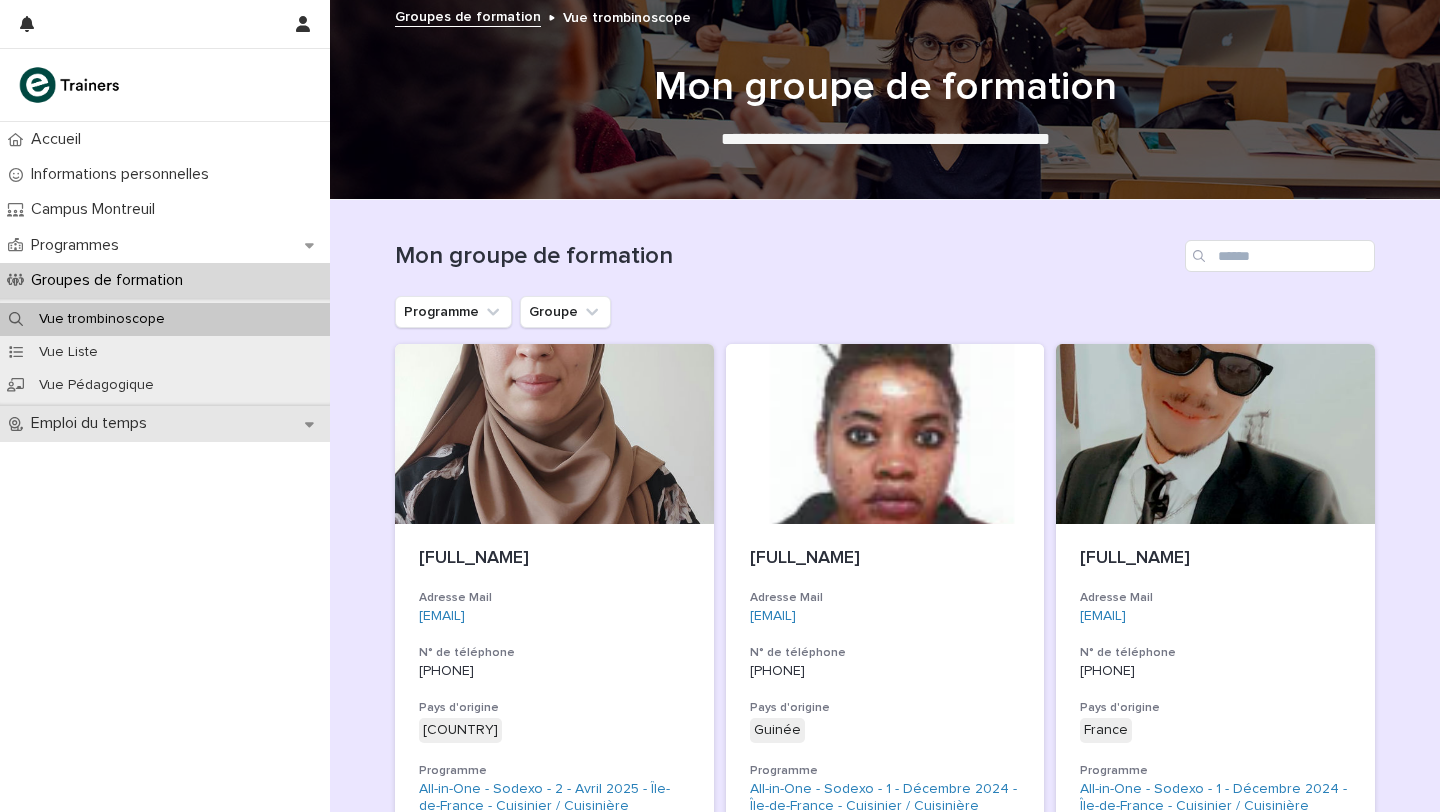 click on "Emploi du temps" at bounding box center [165, 423] 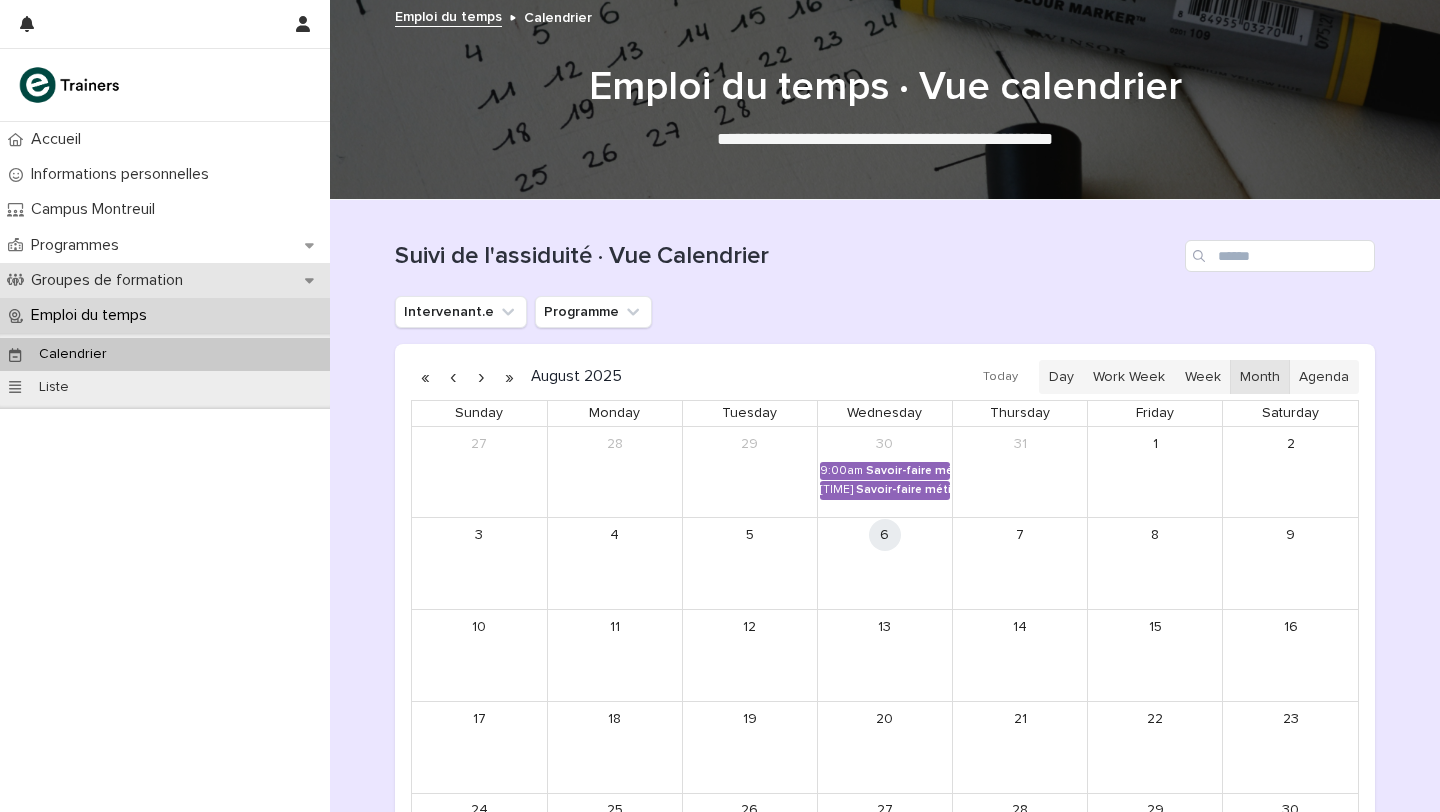 click on "Groupes de formation" at bounding box center (111, 280) 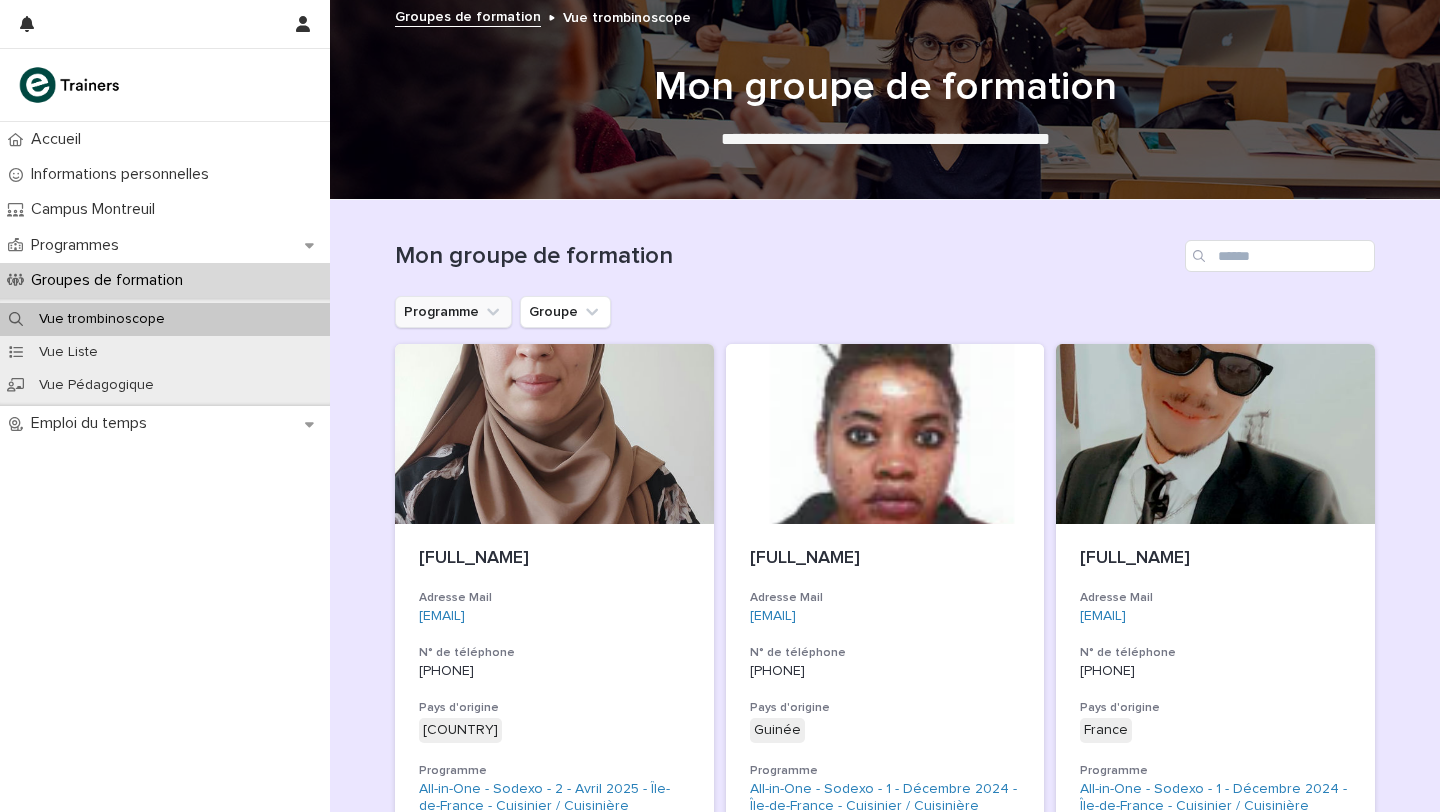 click 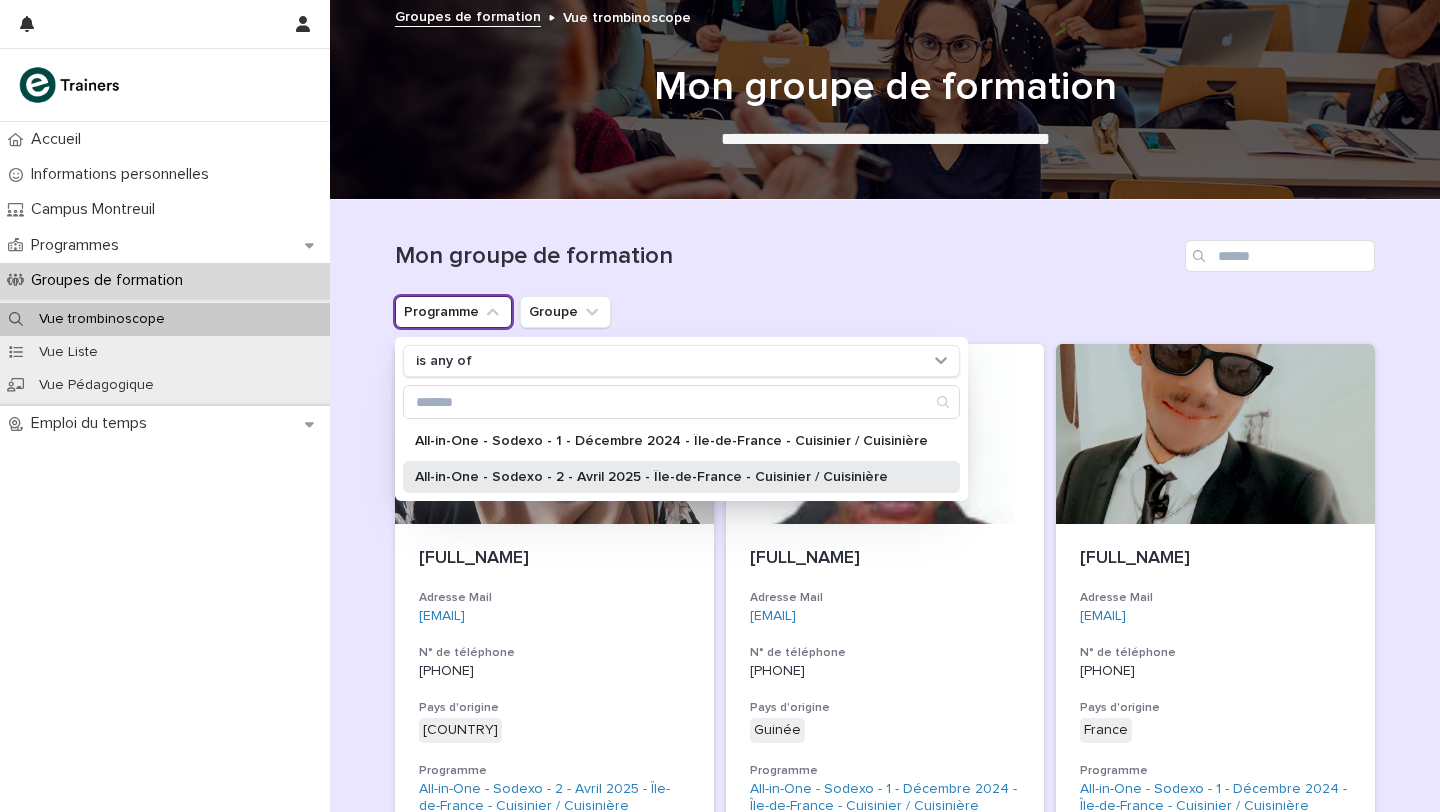 click on "All-in-One - Sodexo - 2 - Avril 2025 - Île-de-France - Cuisinier / Cuisinière" at bounding box center (671, 477) 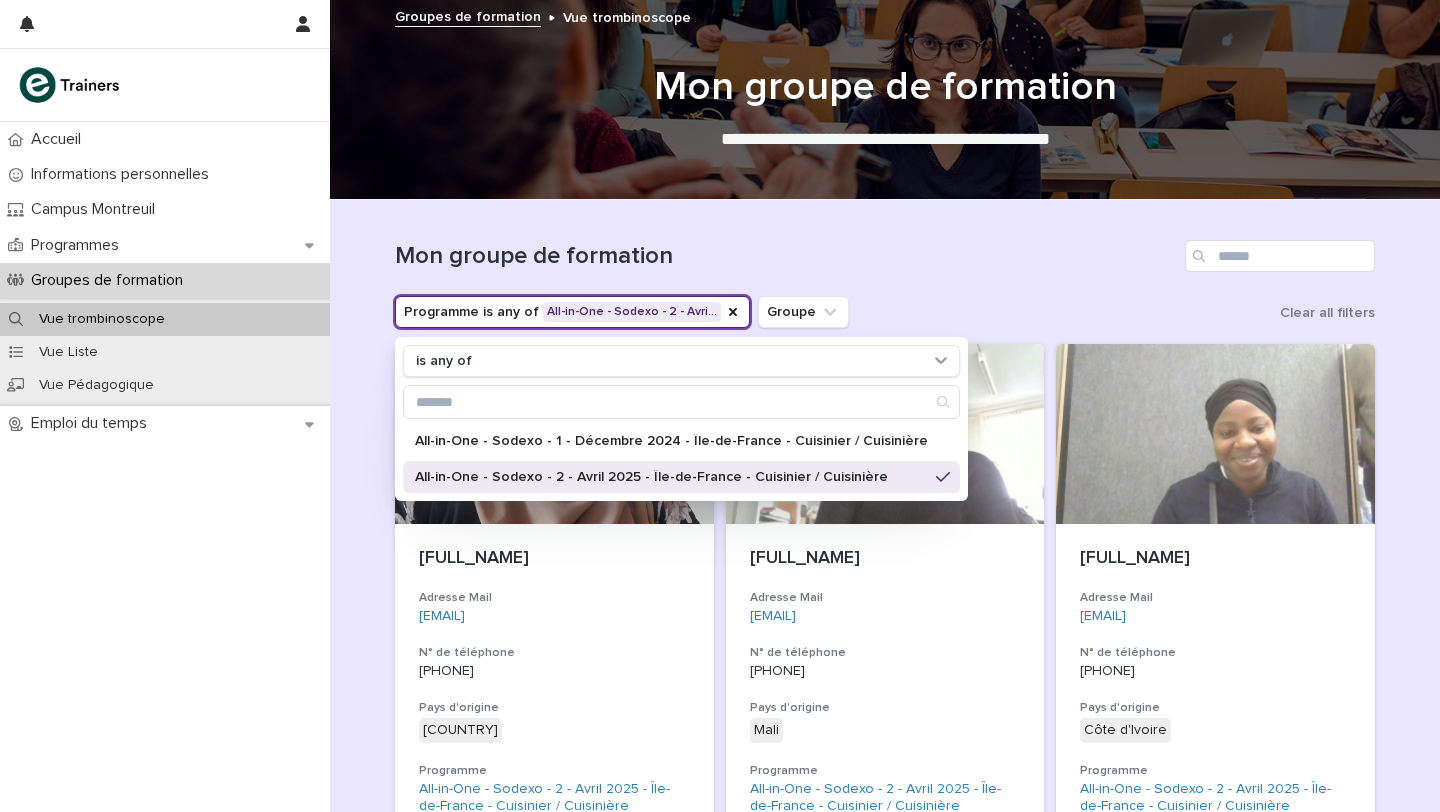 click on "Mon groupe de formation" at bounding box center [885, 248] 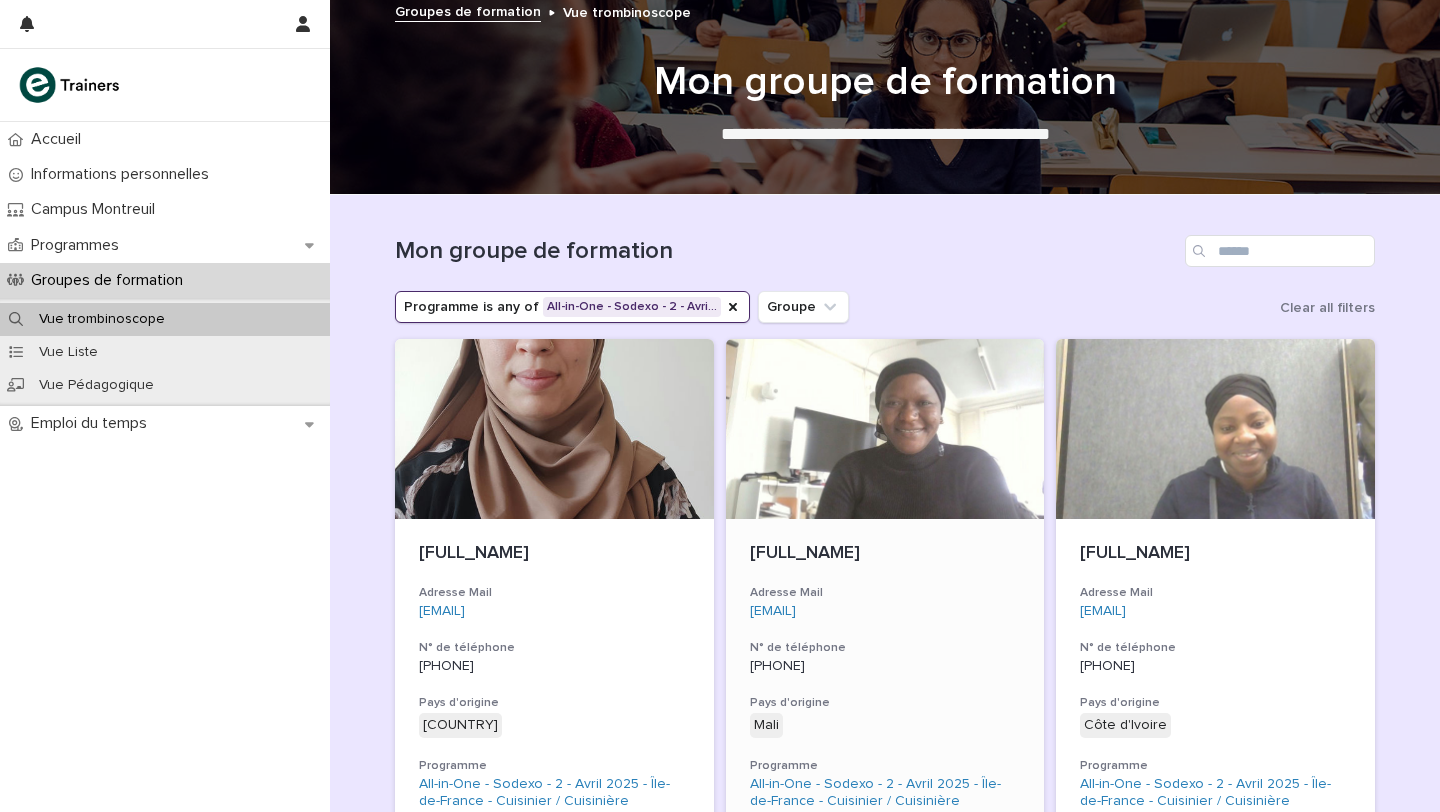 scroll, scrollTop: 0, scrollLeft: 0, axis: both 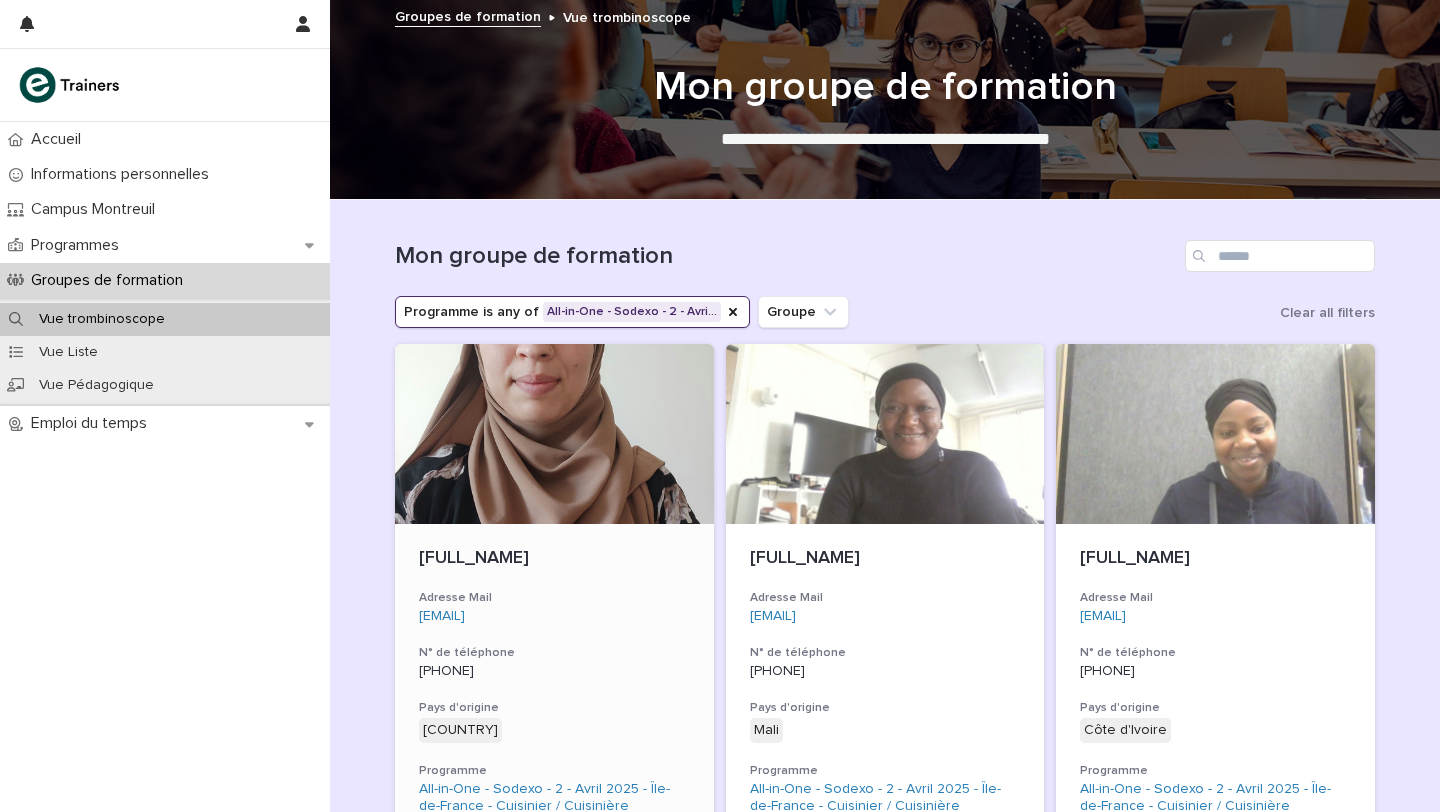 click on "[FULL_NAME]" at bounding box center [554, 559] 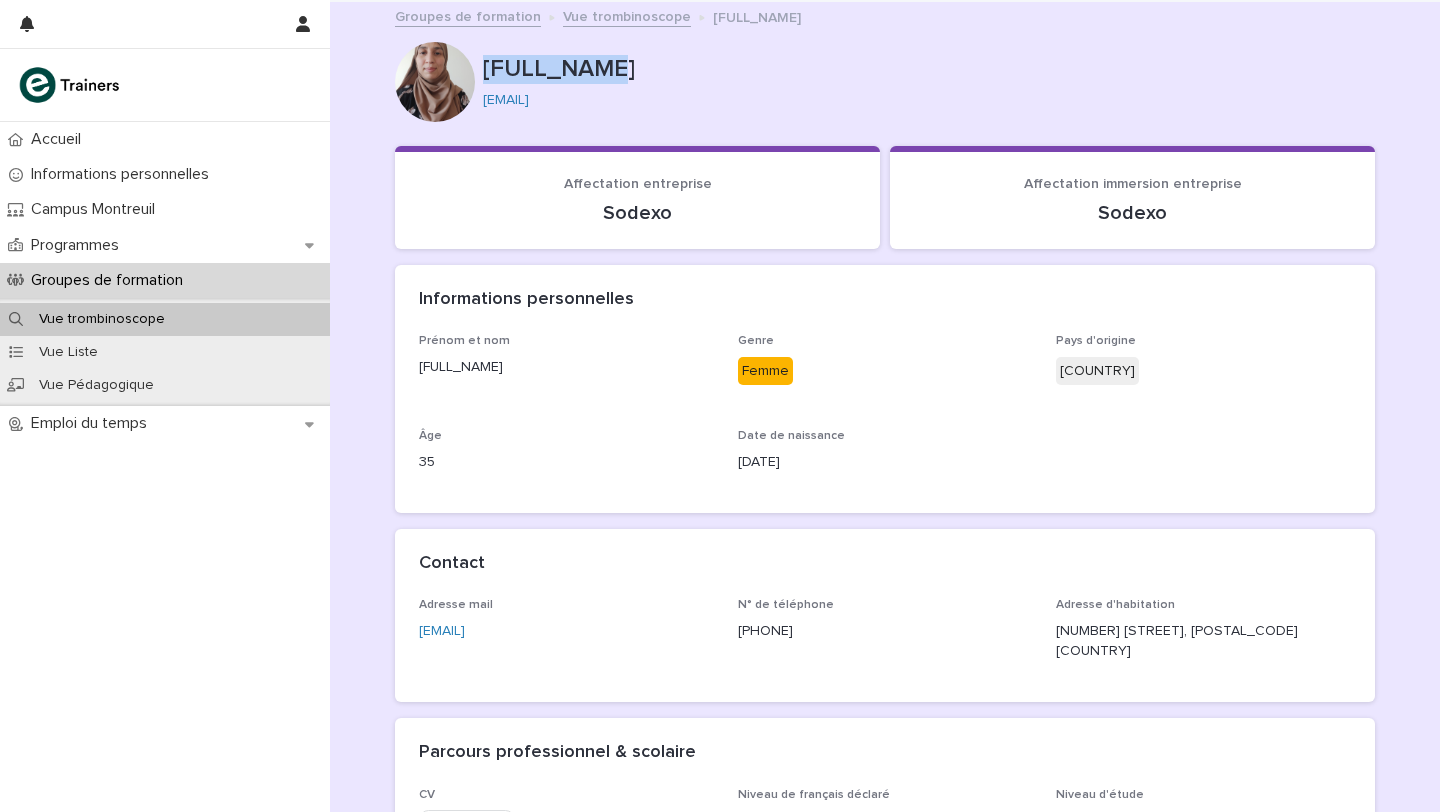 drag, startPoint x: 616, startPoint y: 63, endPoint x: 486, endPoint y: 67, distance: 130.06152 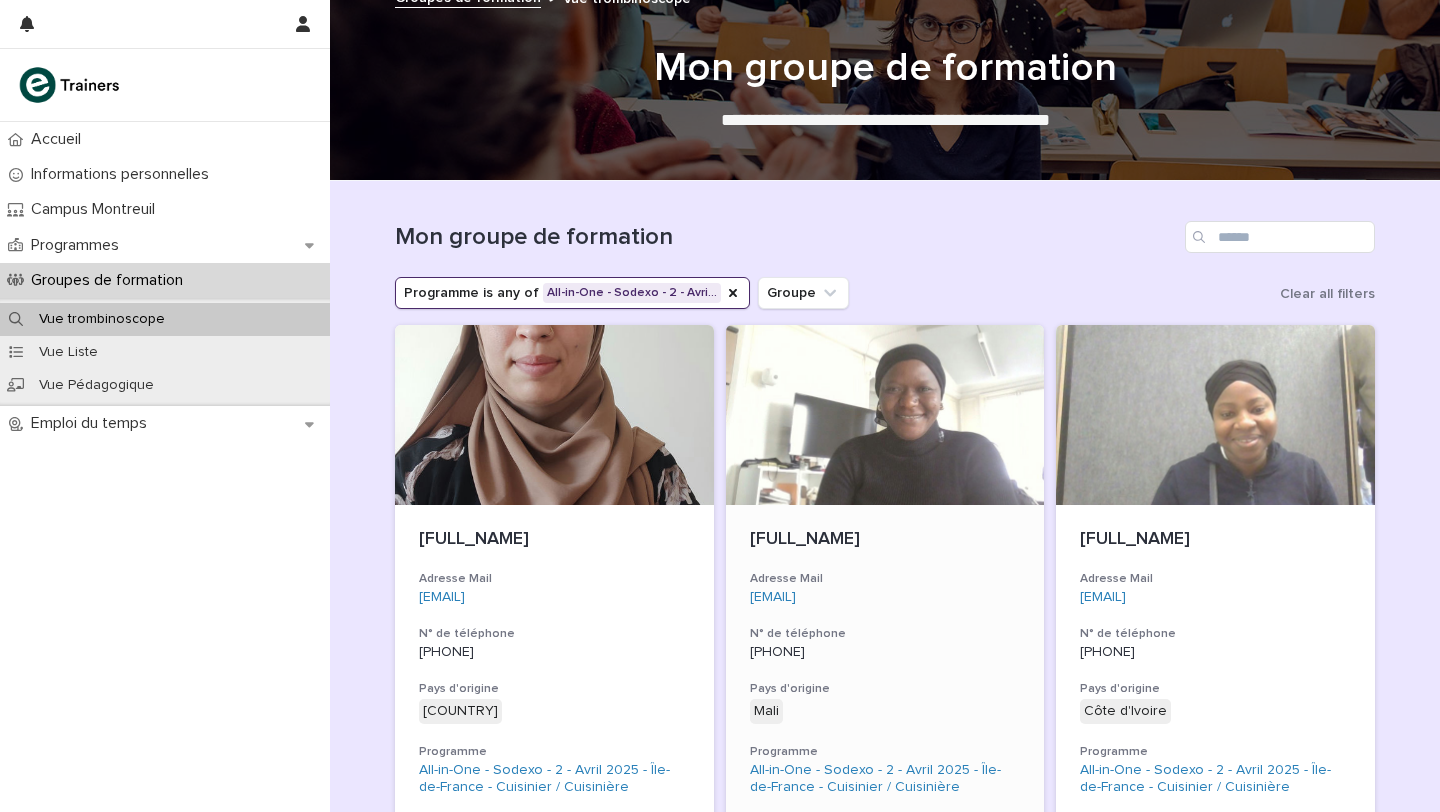 scroll, scrollTop: 73, scrollLeft: 0, axis: vertical 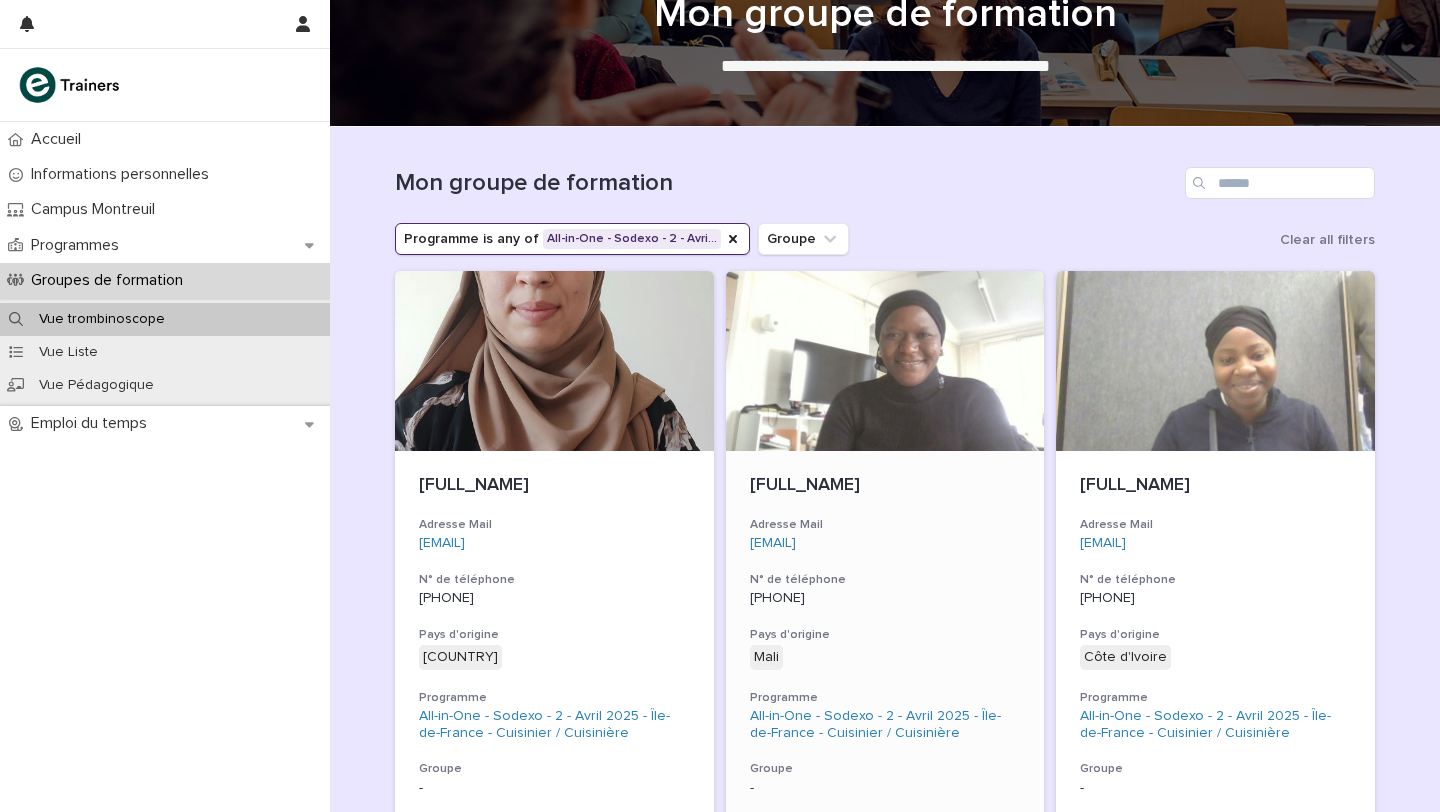 click on "[FULL_NAME]" at bounding box center (885, 486) 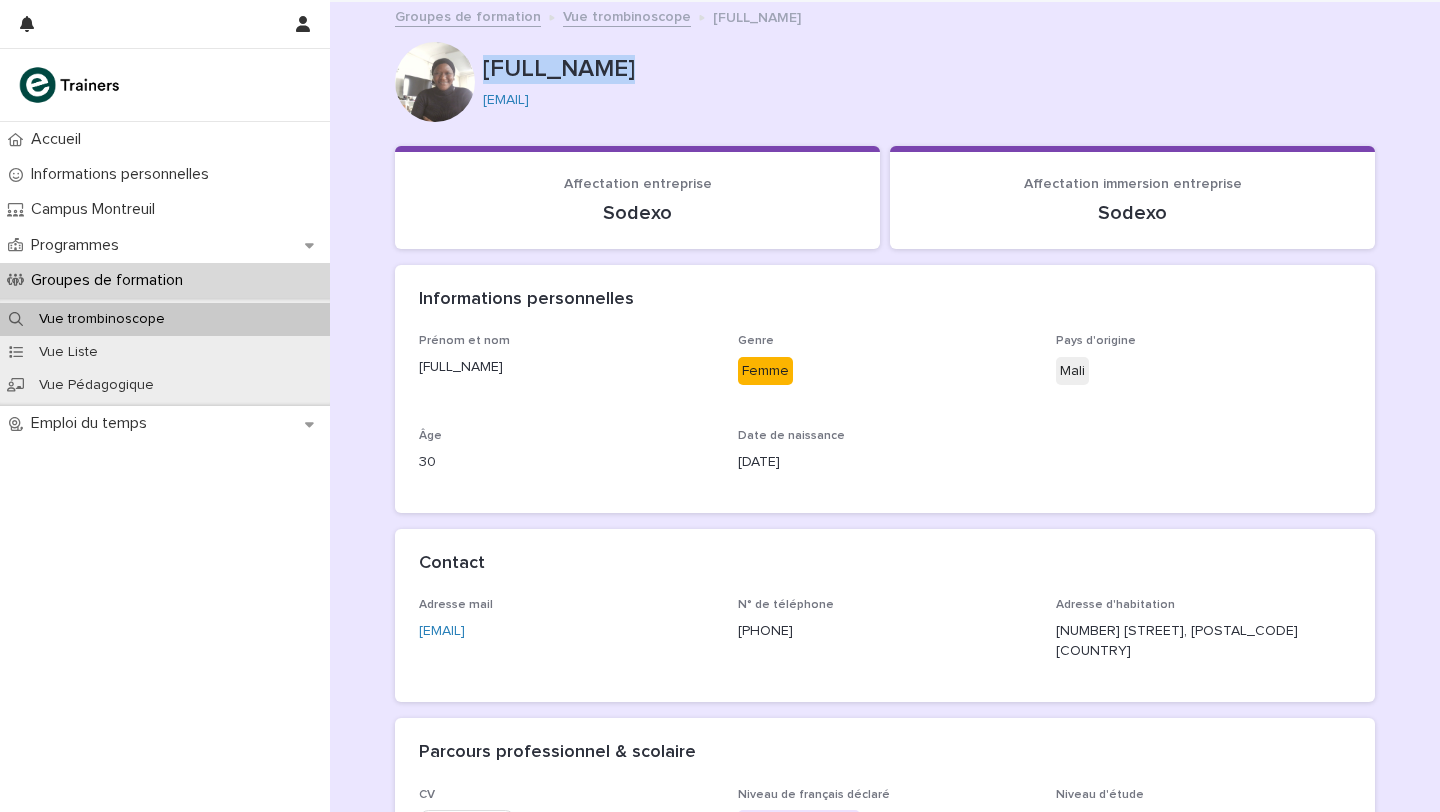 drag, startPoint x: 651, startPoint y: 66, endPoint x: 484, endPoint y: 64, distance: 167.01198 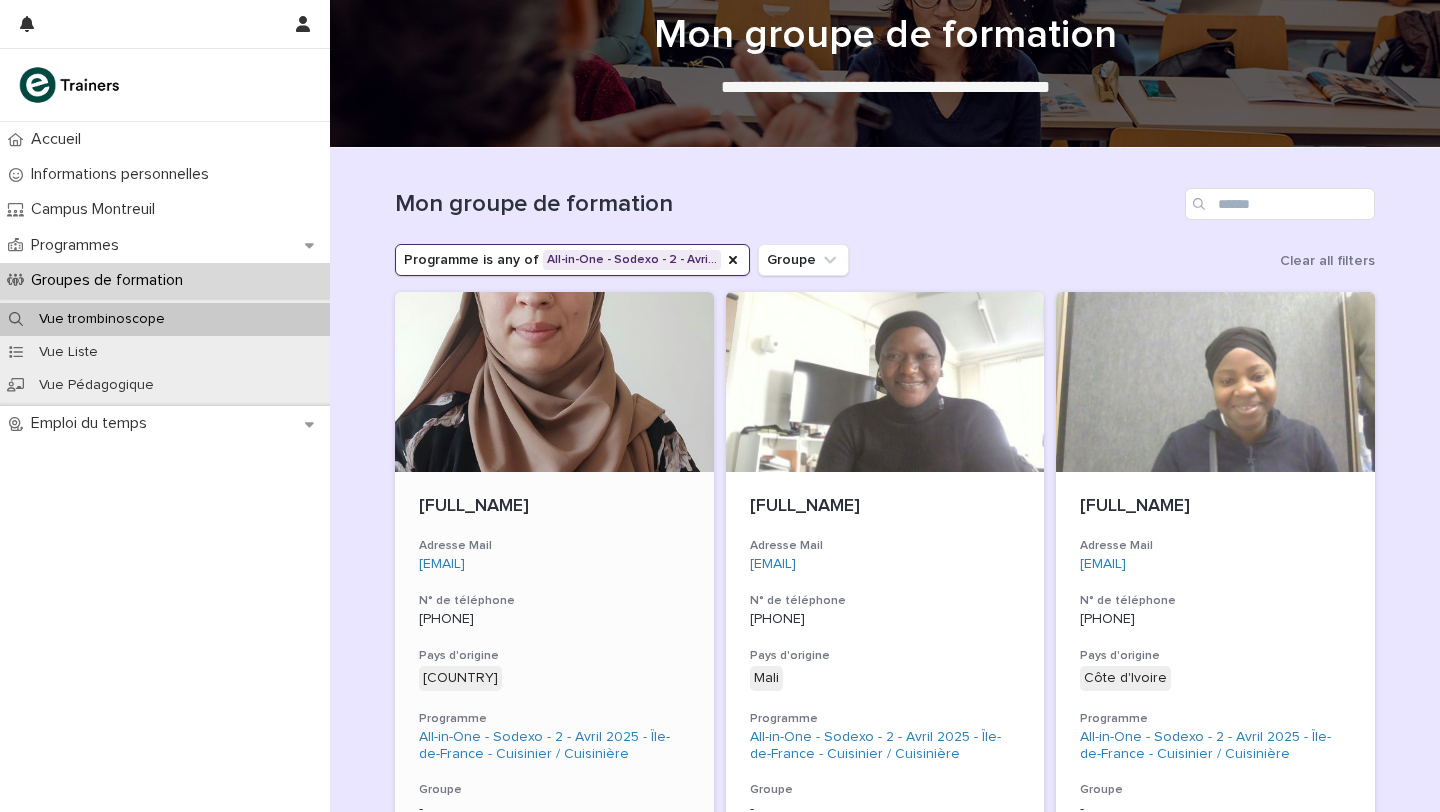 scroll, scrollTop: 61, scrollLeft: 0, axis: vertical 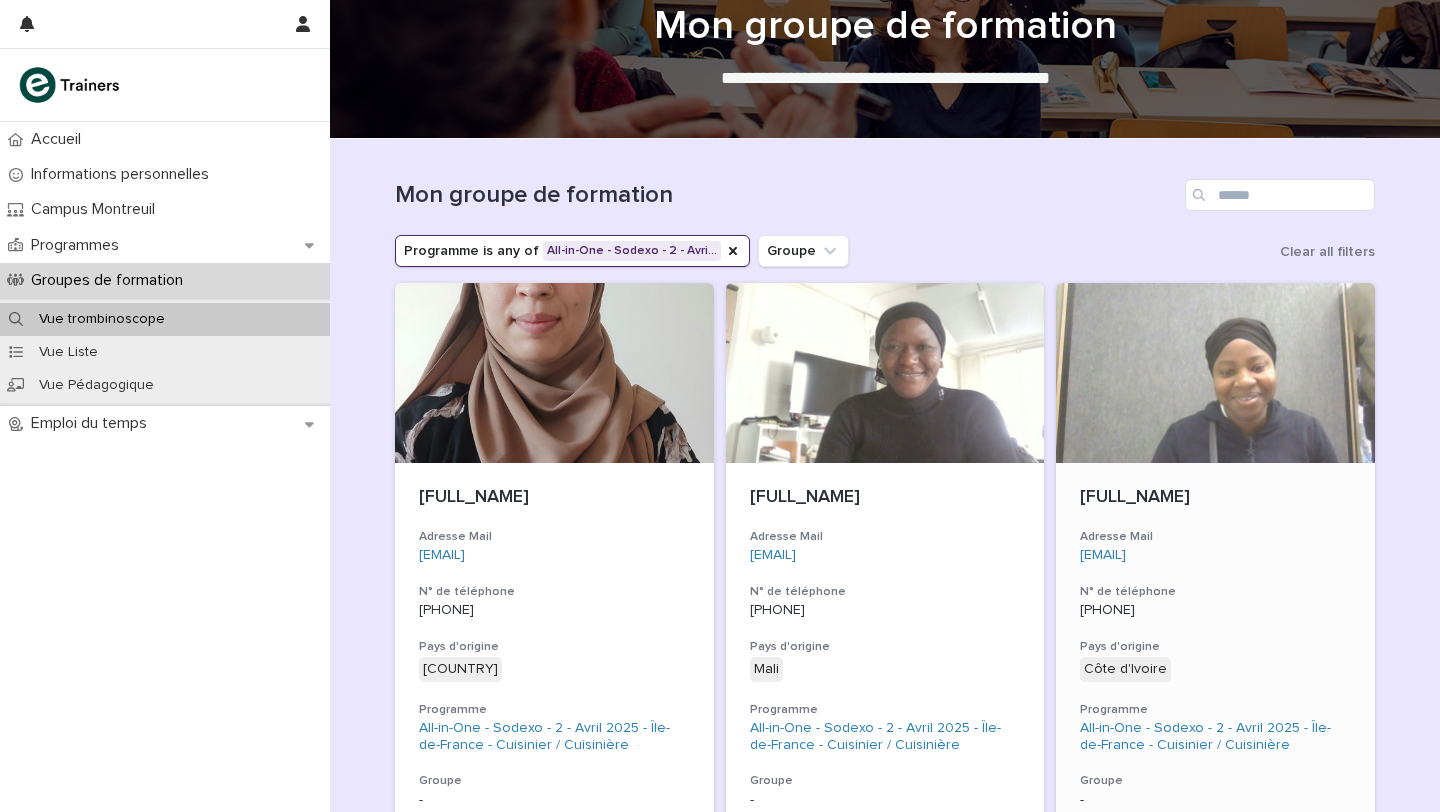 click on "[FULL_NAME]" at bounding box center (1215, 498) 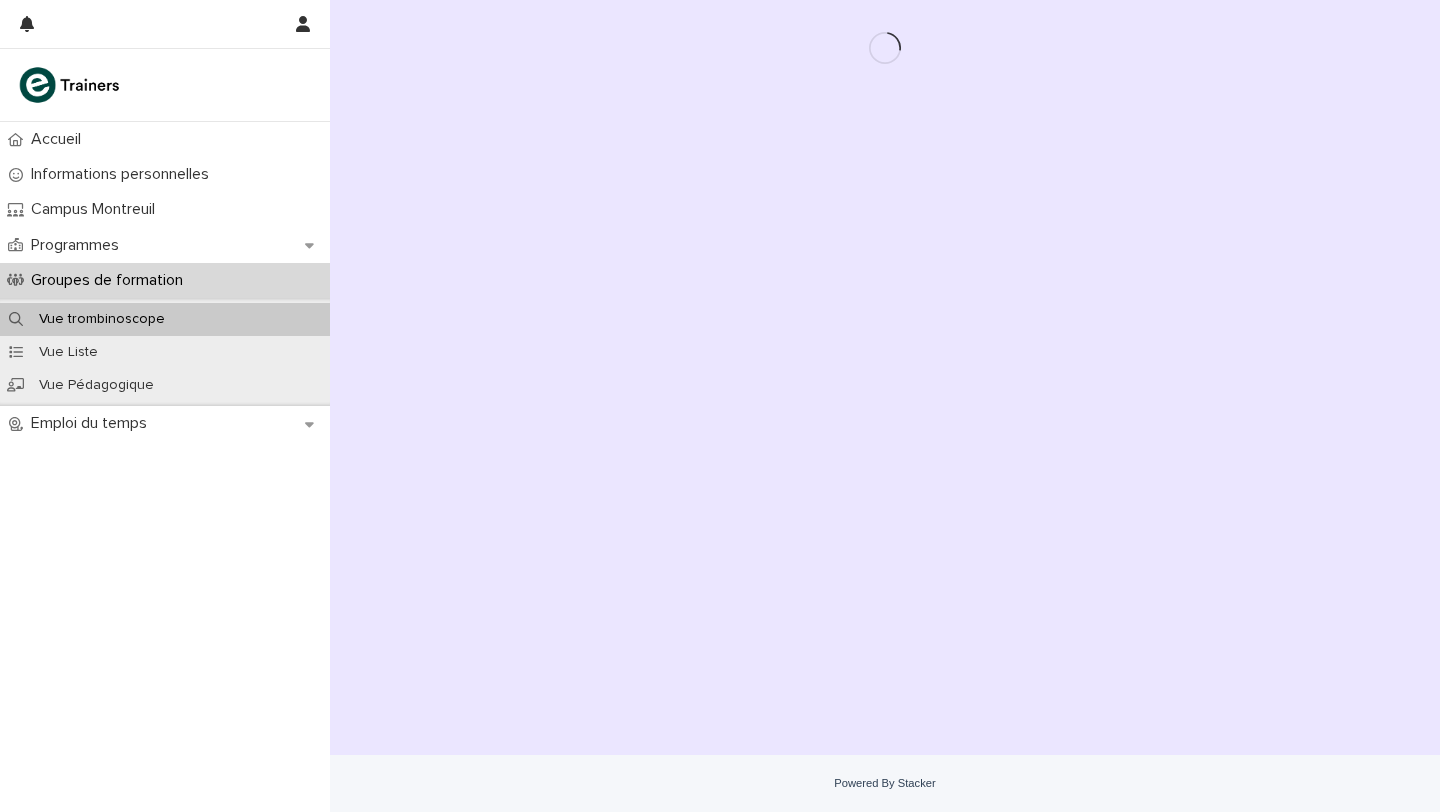 scroll, scrollTop: 0, scrollLeft: 0, axis: both 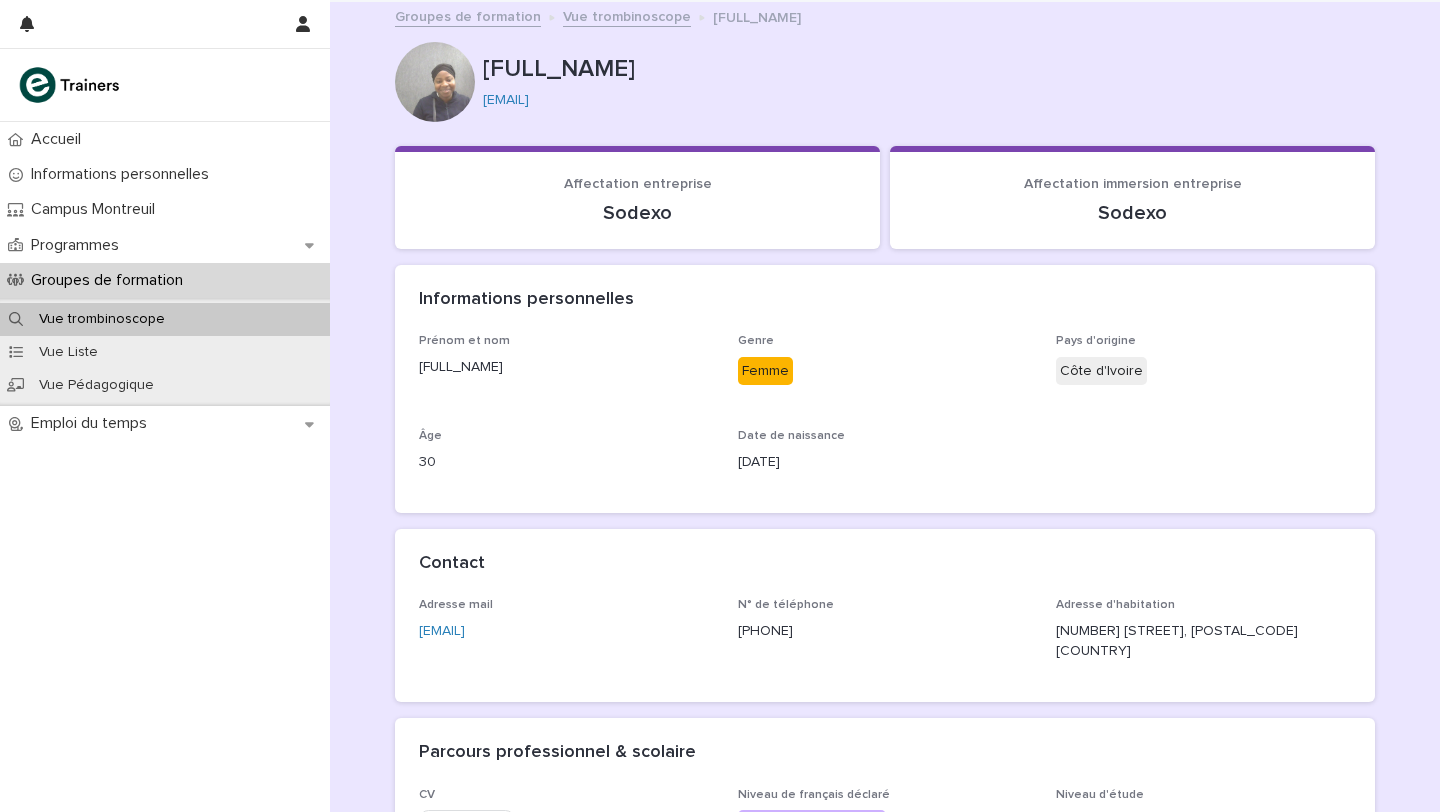 drag, startPoint x: 834, startPoint y: 68, endPoint x: 481, endPoint y: 63, distance: 353.0354 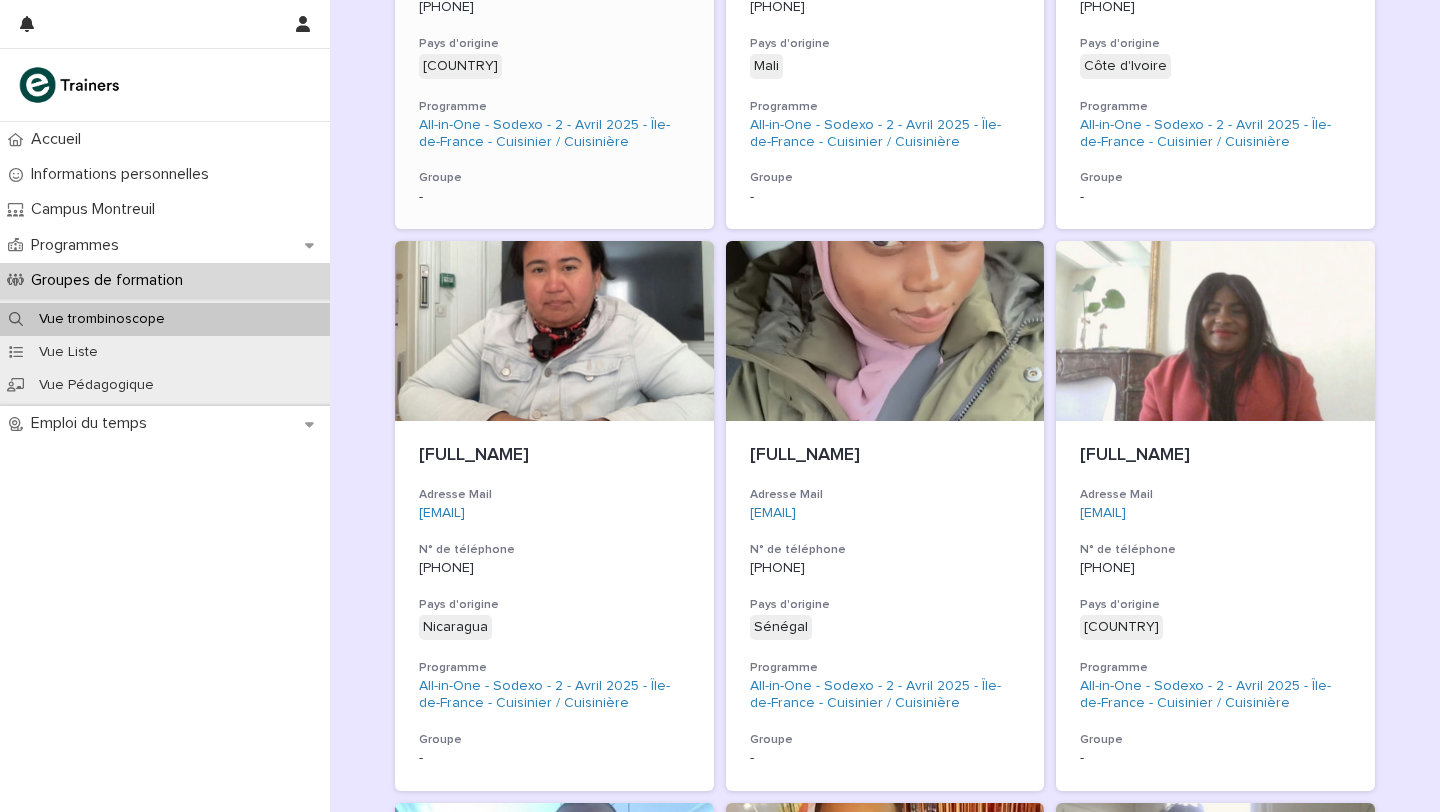 scroll, scrollTop: 723, scrollLeft: 0, axis: vertical 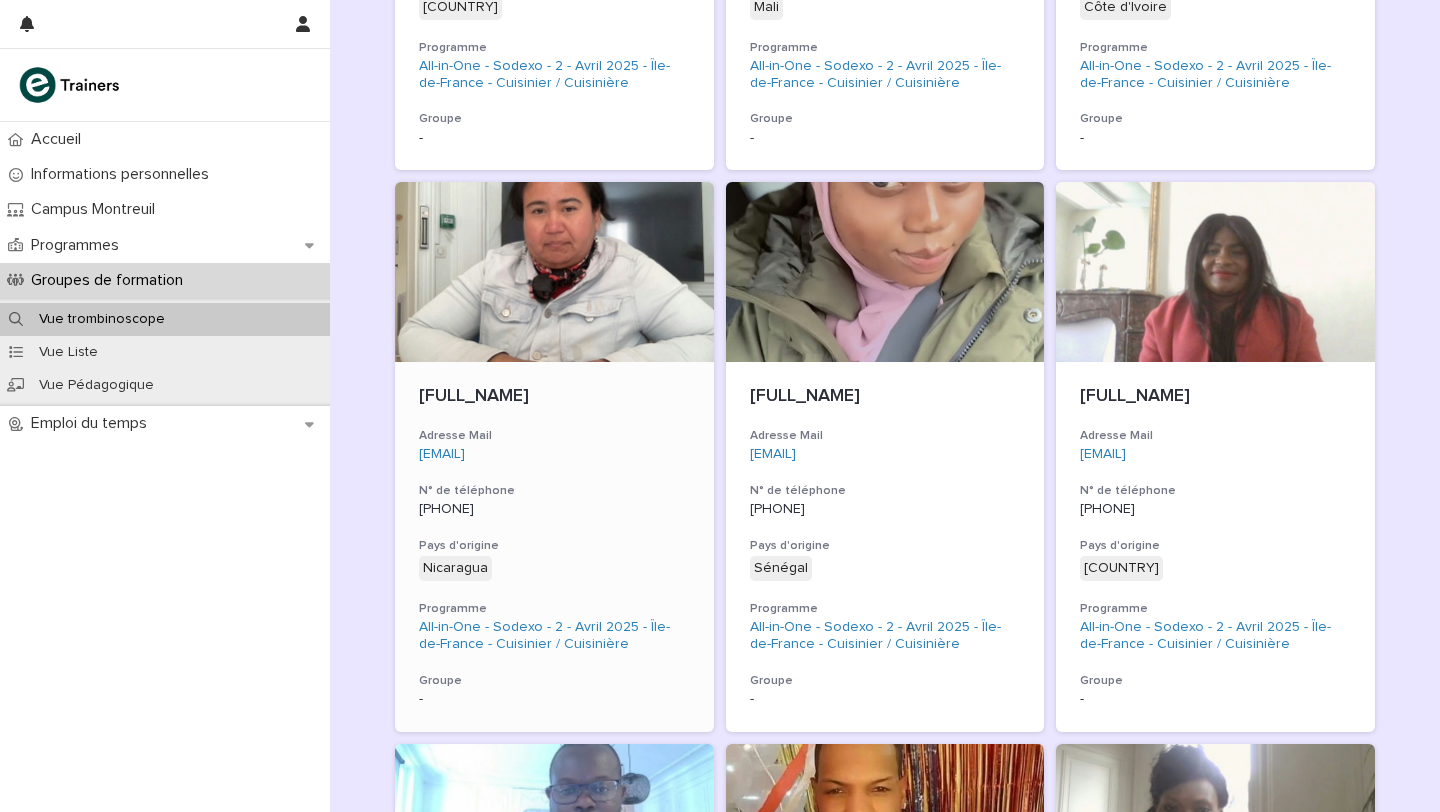 click on "[FULL_NAME]" at bounding box center (554, 395) 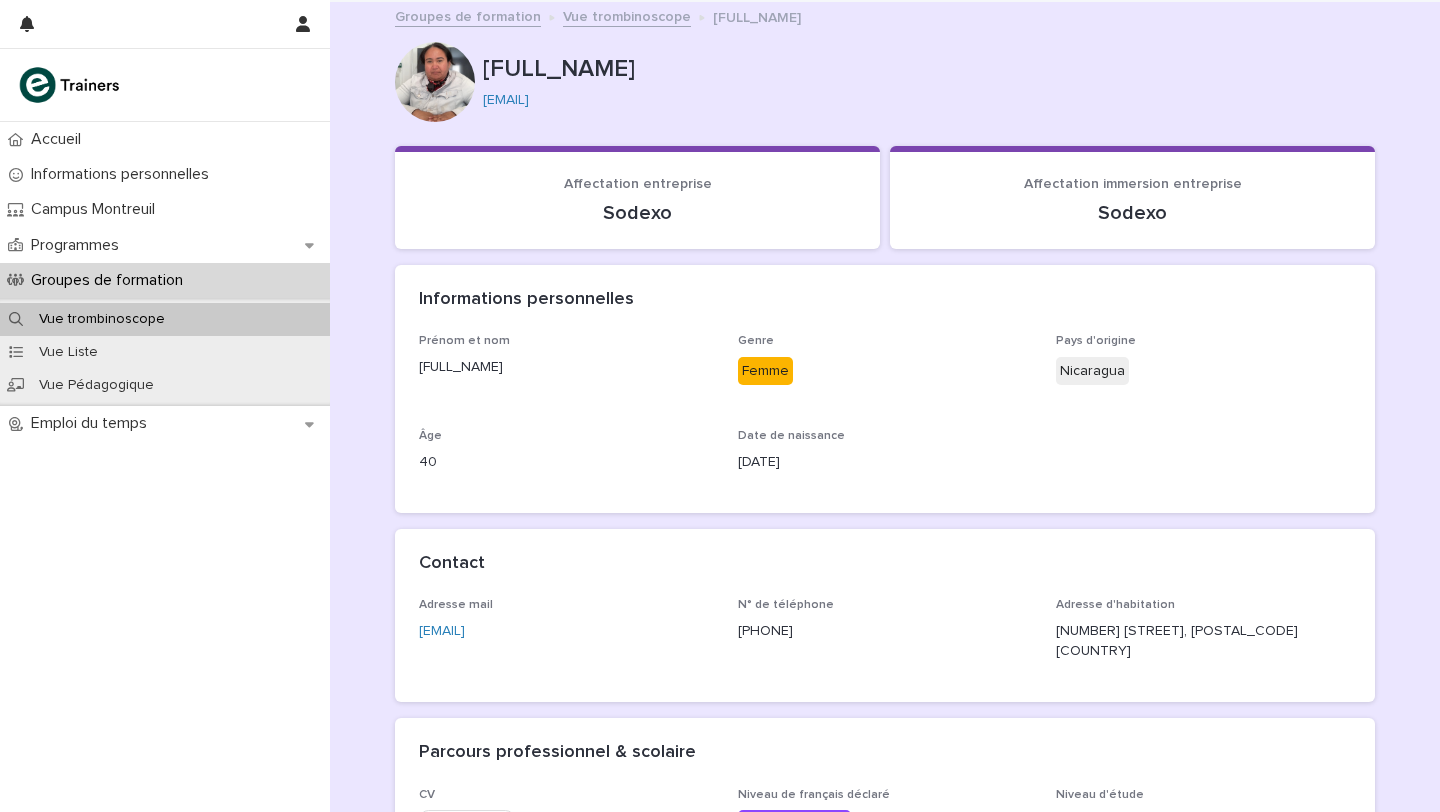 drag, startPoint x: 661, startPoint y: 70, endPoint x: 482, endPoint y: 71, distance: 179.00279 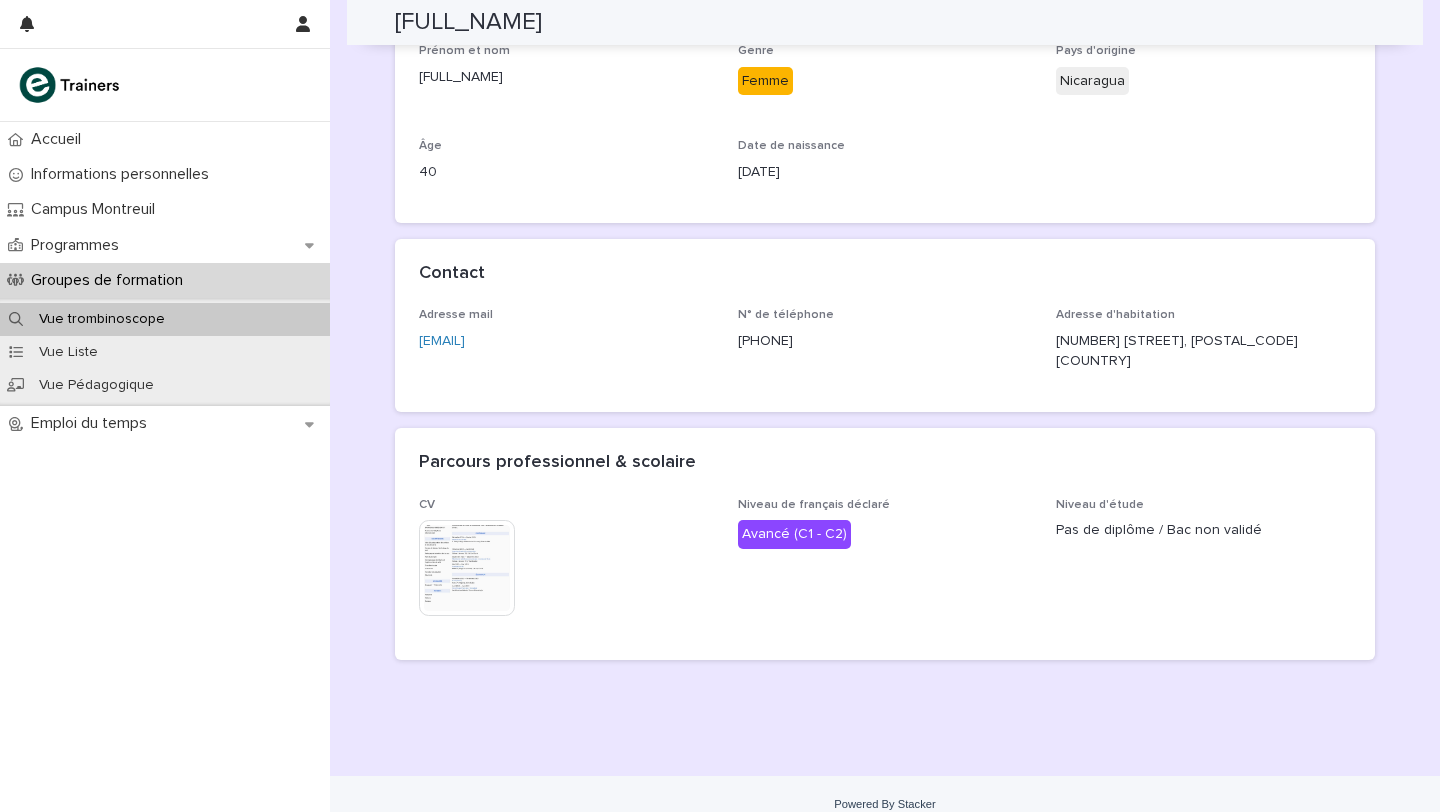 scroll, scrollTop: 0, scrollLeft: 0, axis: both 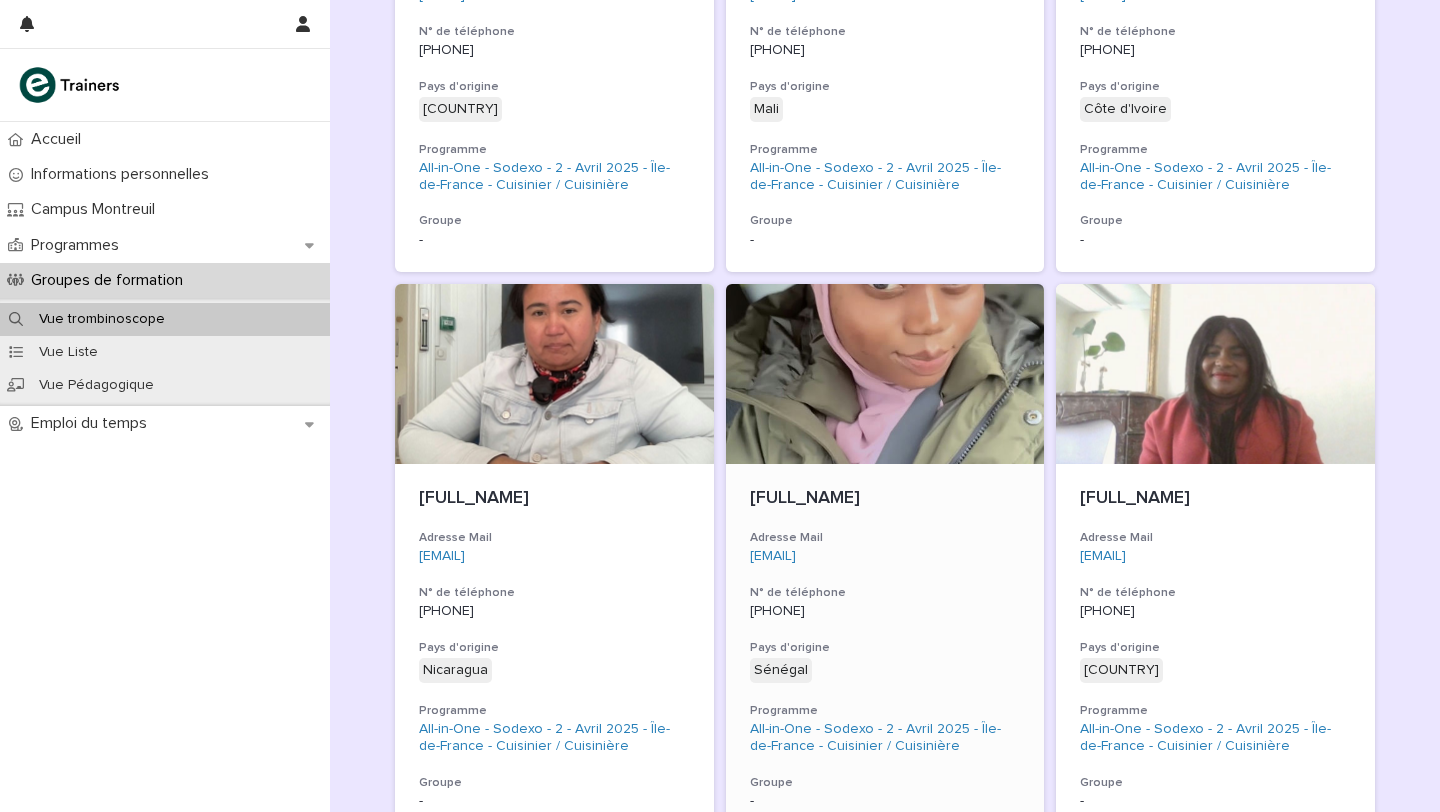 click on "[FULL_NAME]" at bounding box center [885, 499] 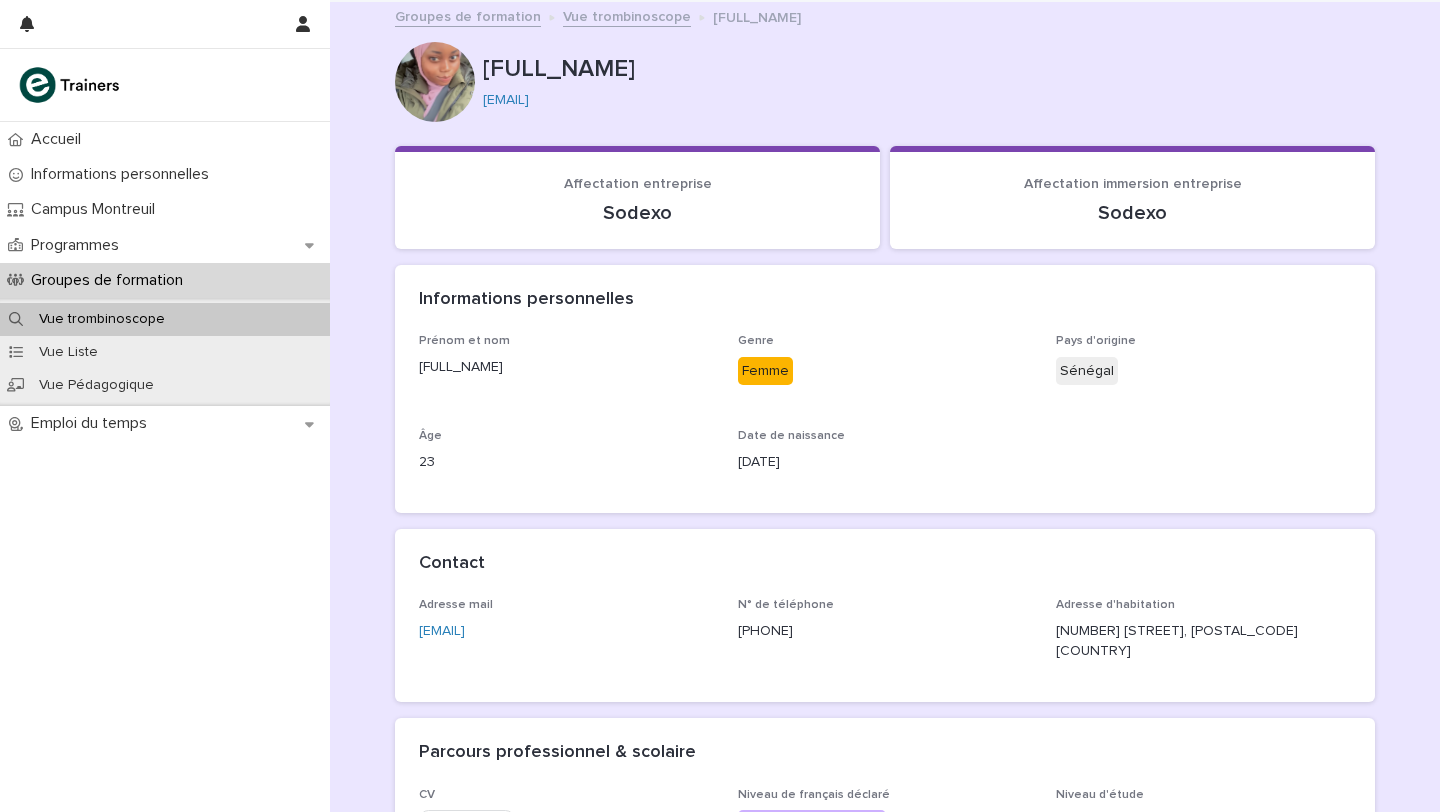 drag, startPoint x: 687, startPoint y: 62, endPoint x: 484, endPoint y: 69, distance: 203.12065 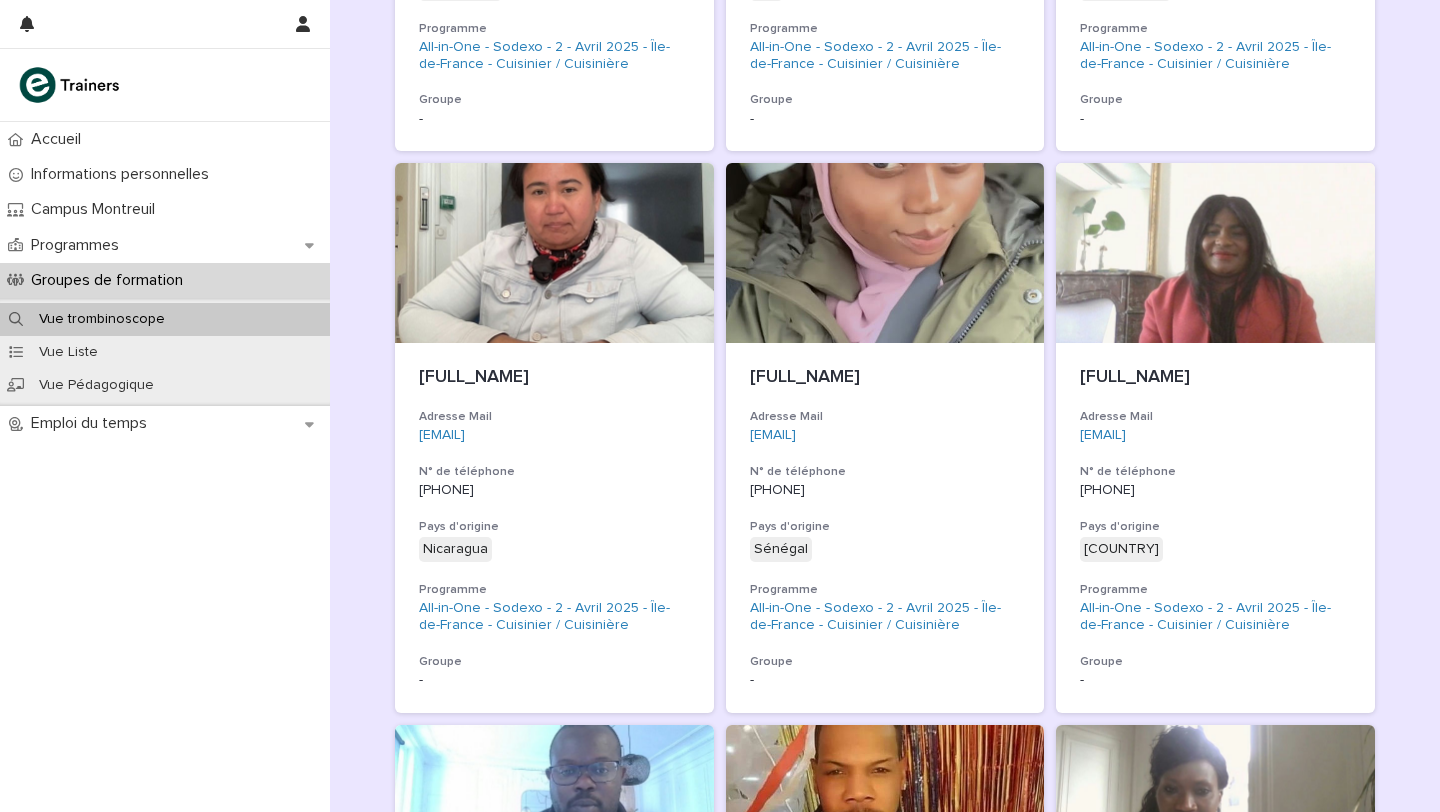 scroll, scrollTop: 784, scrollLeft: 0, axis: vertical 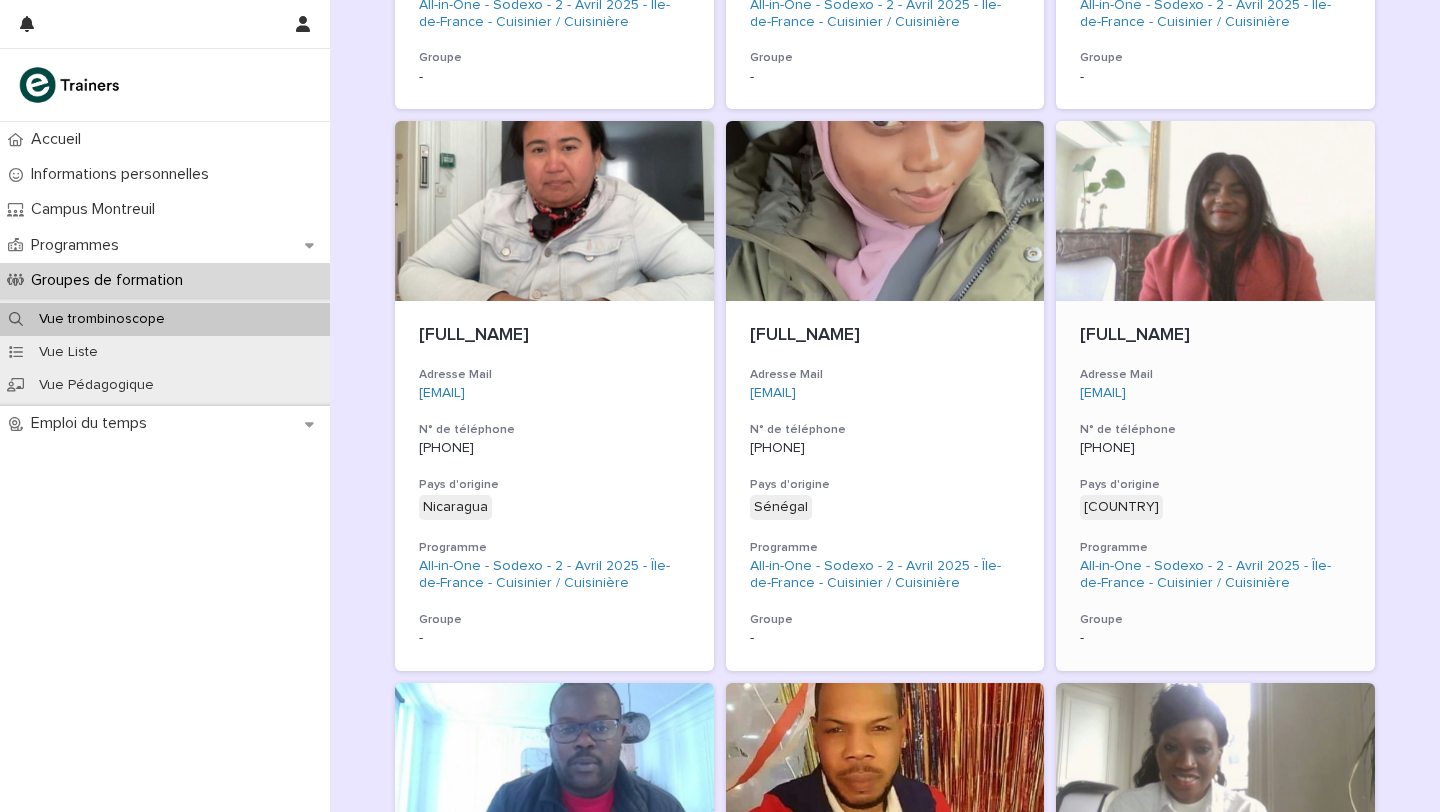 click on "[FULL_NAME] Adresse Mail [EMAIL] N° de téléphone [PHONE] Pays d'origine [COUNTRY] + 0 Programme All-in-One - Sodexo - 2 - Avril 2025 - Île-de-France - Cuisinier / Cuisinière   Groupe -" at bounding box center (1215, 485) 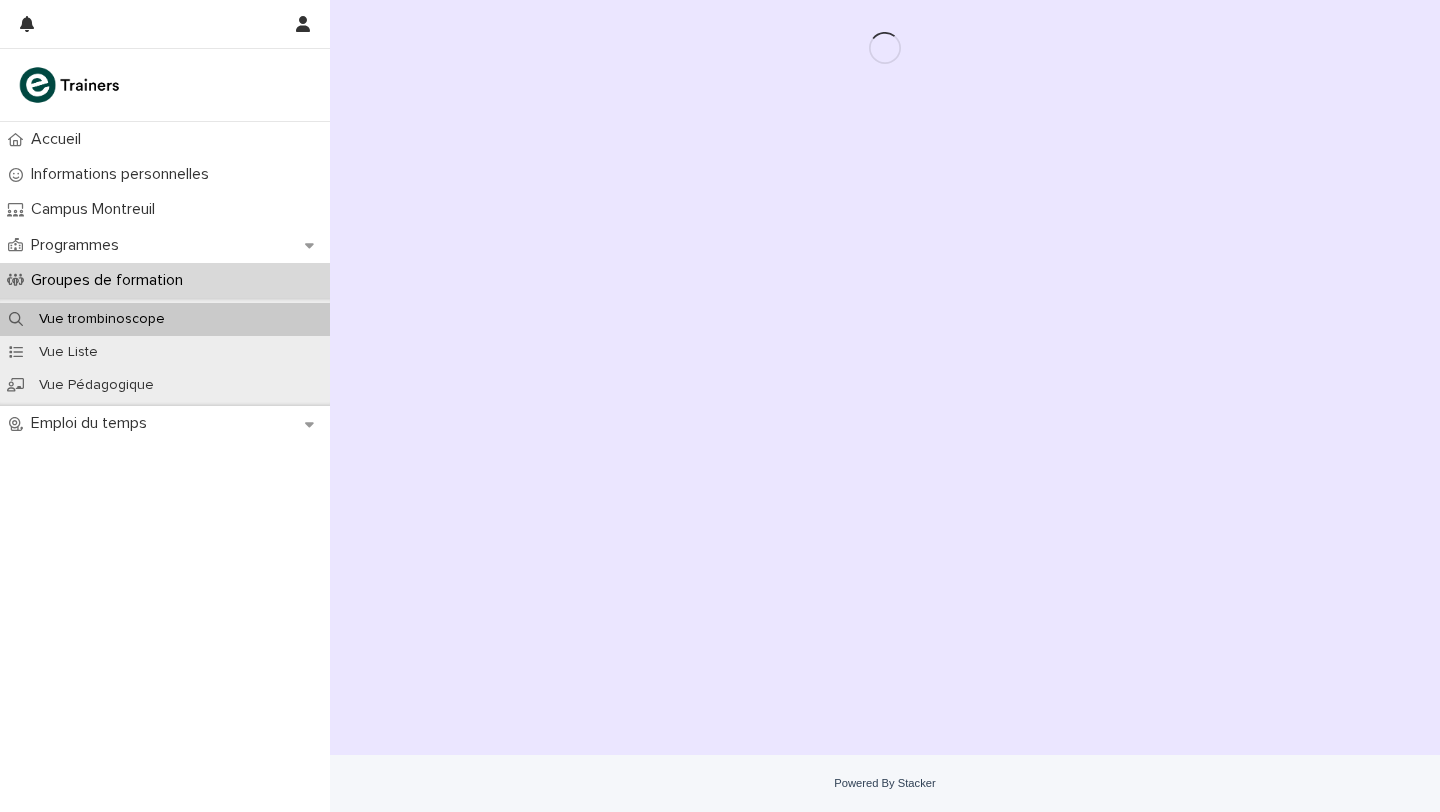 scroll, scrollTop: 0, scrollLeft: 0, axis: both 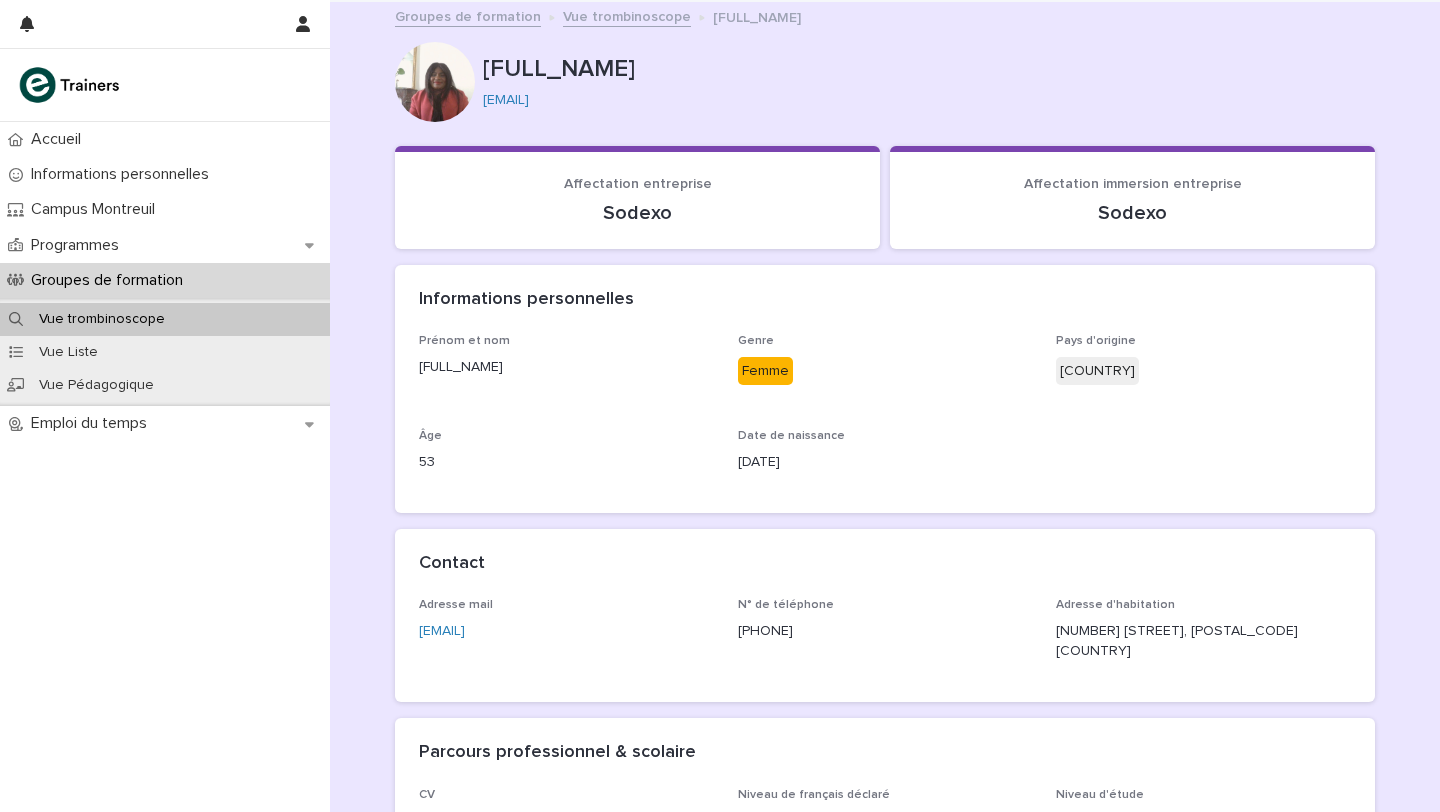 drag, startPoint x: 775, startPoint y: 68, endPoint x: 483, endPoint y: 61, distance: 292.0839 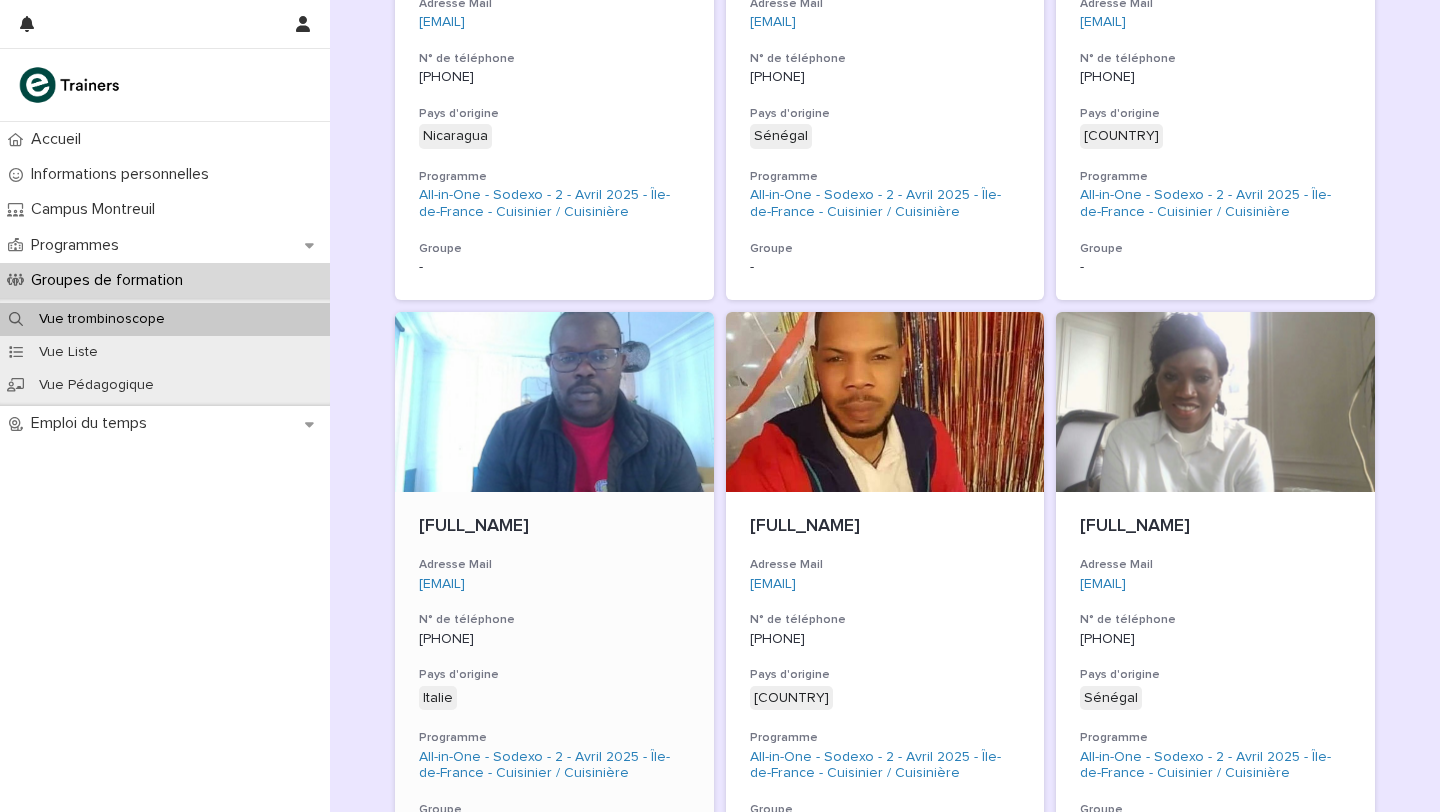 scroll, scrollTop: 1163, scrollLeft: 0, axis: vertical 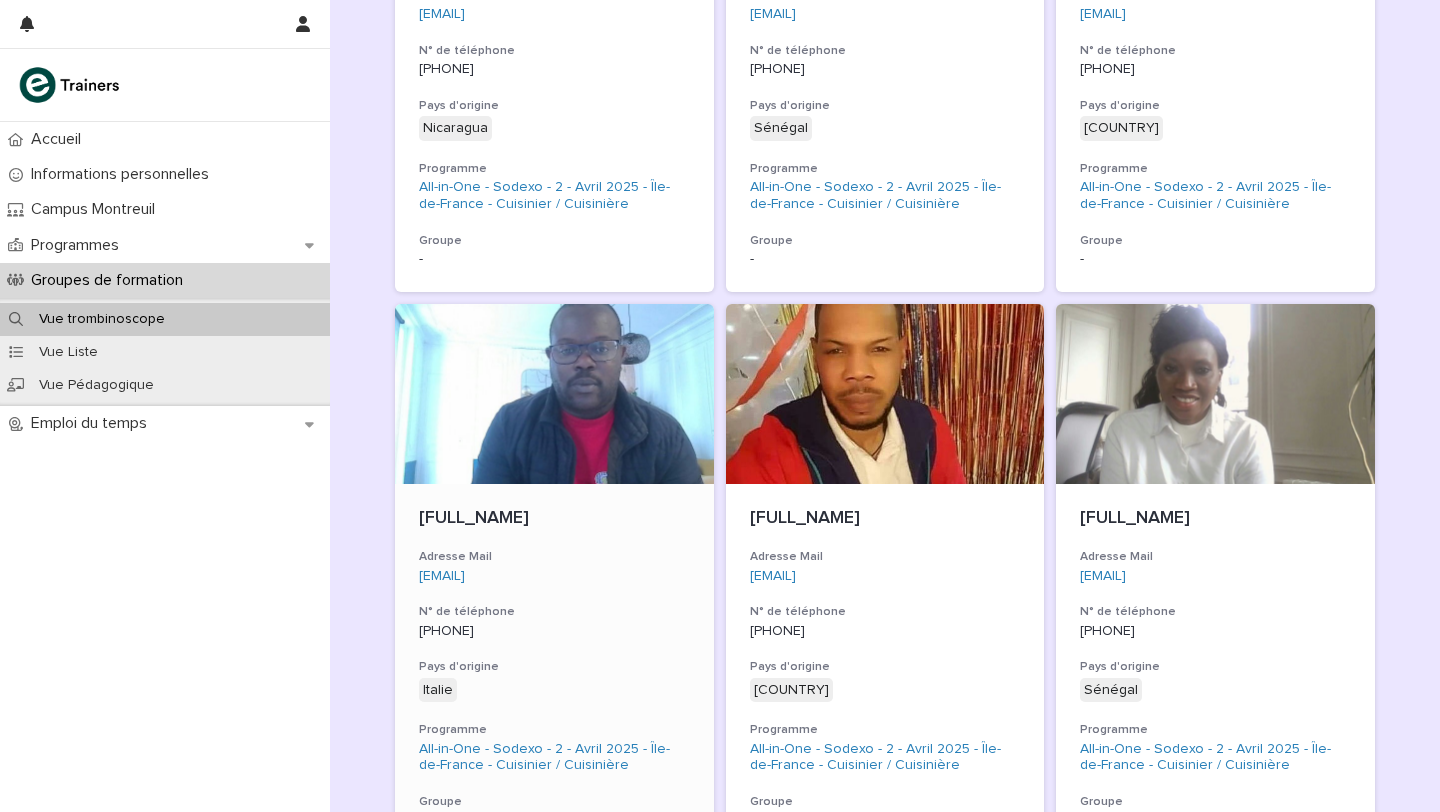 click on "[FULL_NAME]" at bounding box center [554, 519] 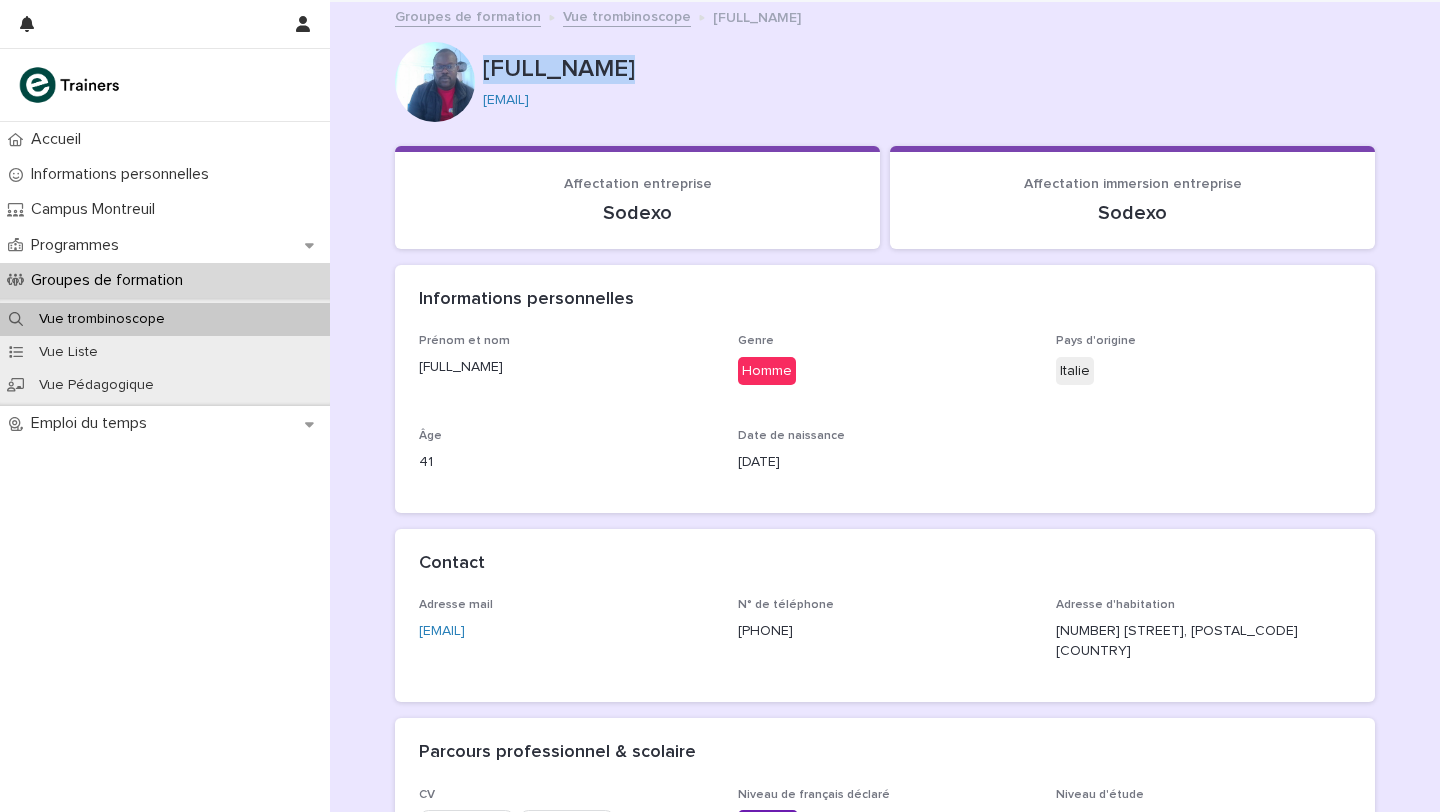 drag, startPoint x: 627, startPoint y: 62, endPoint x: 484, endPoint y: 60, distance: 143.01399 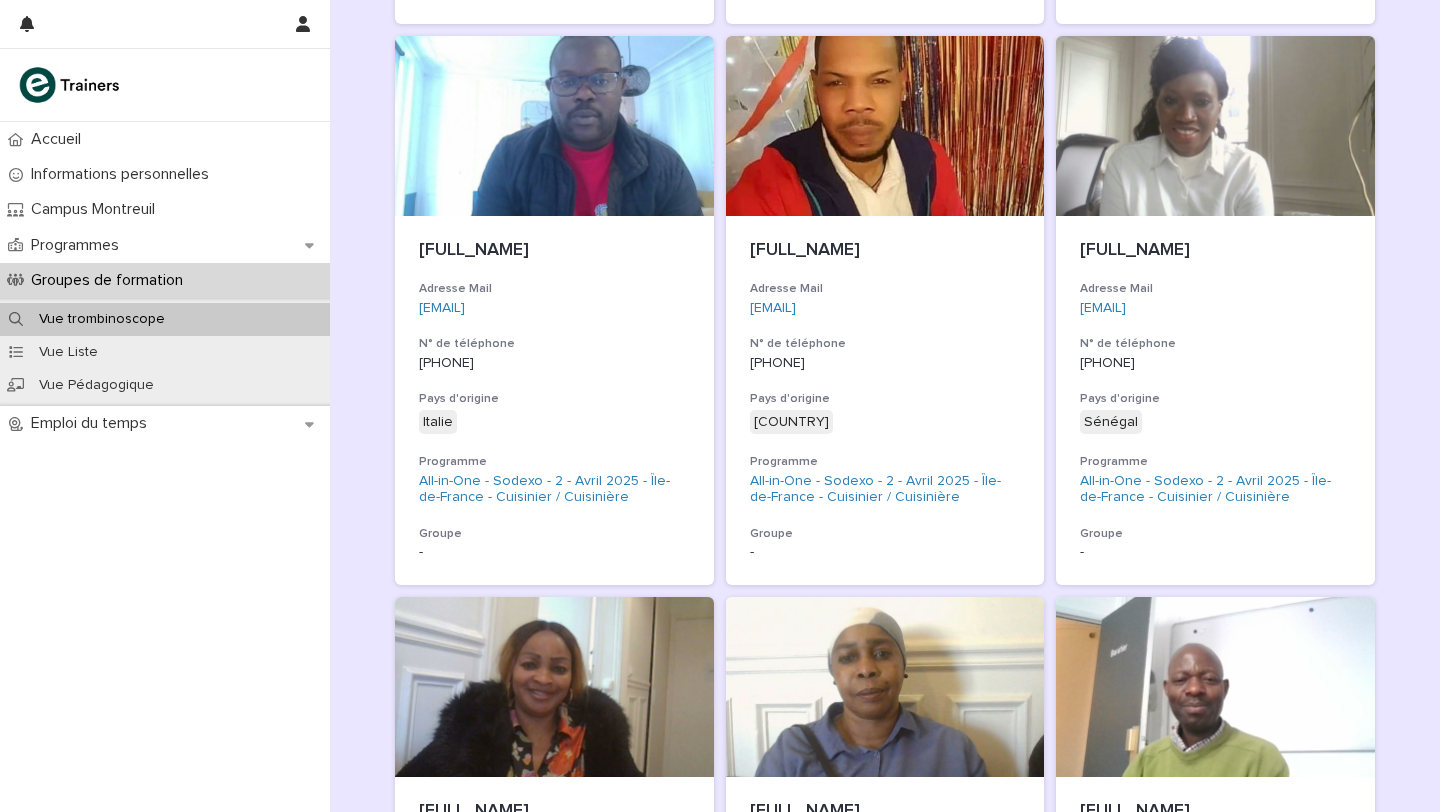 scroll, scrollTop: 1426, scrollLeft: 0, axis: vertical 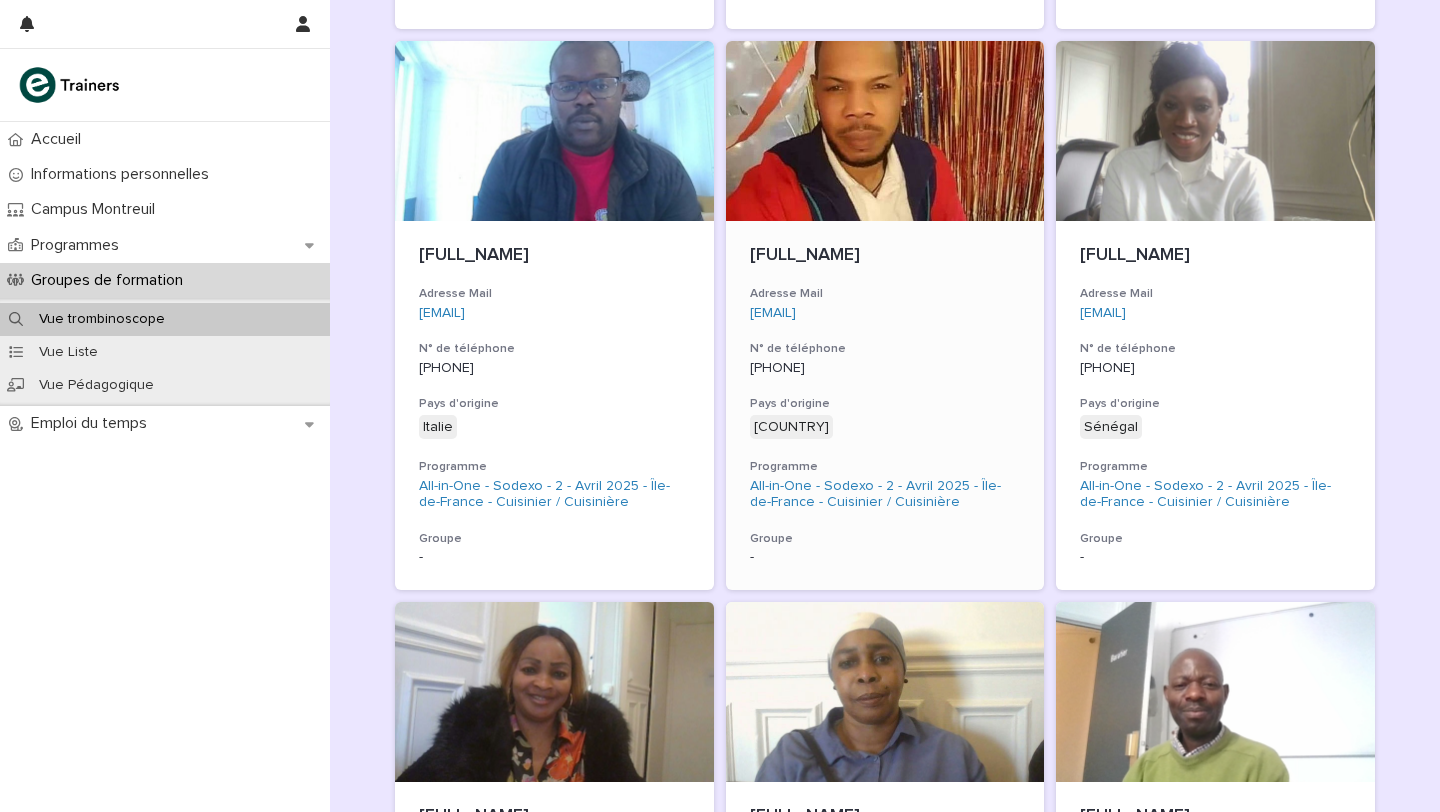 click on "[FULL_NAME]" at bounding box center (885, 256) 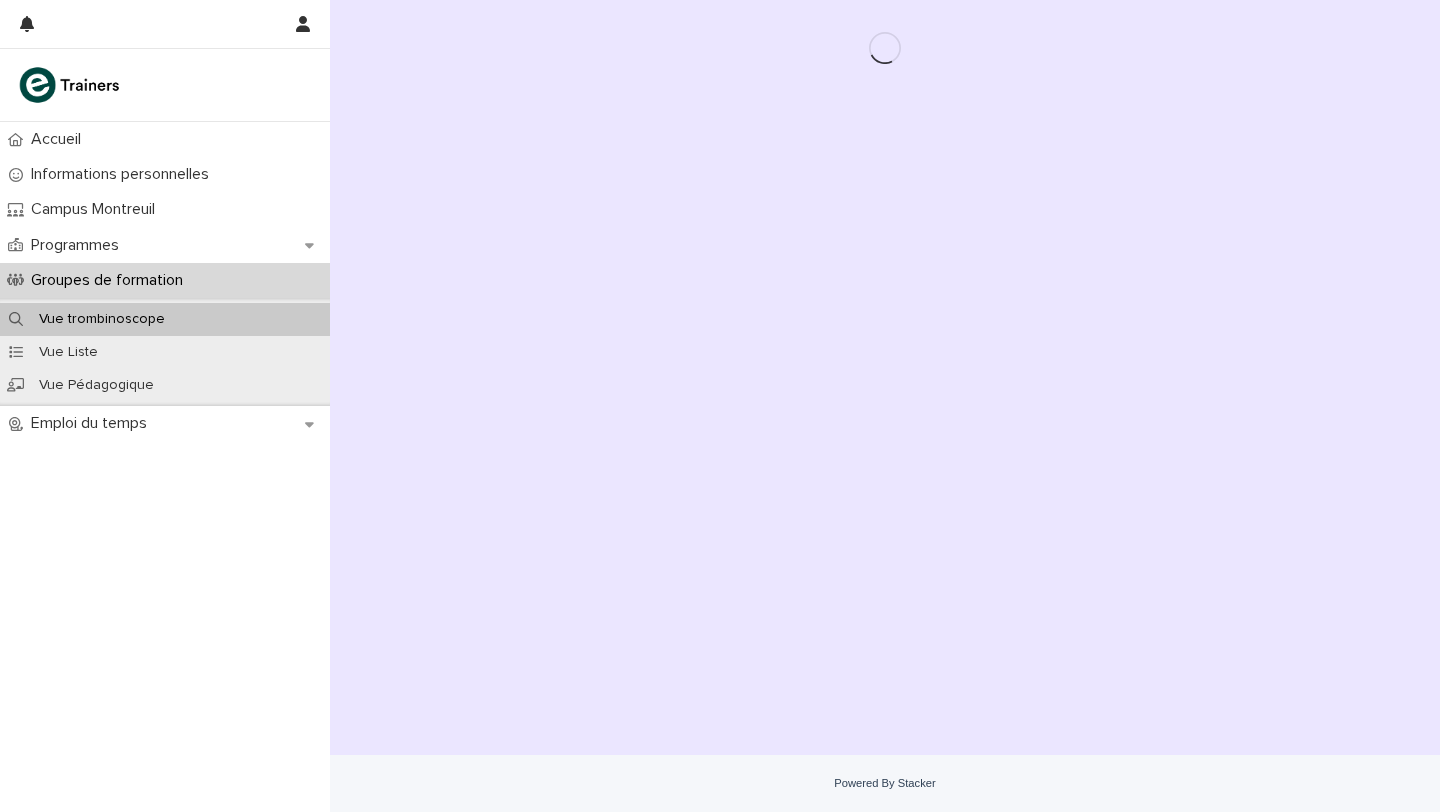 scroll, scrollTop: 0, scrollLeft: 0, axis: both 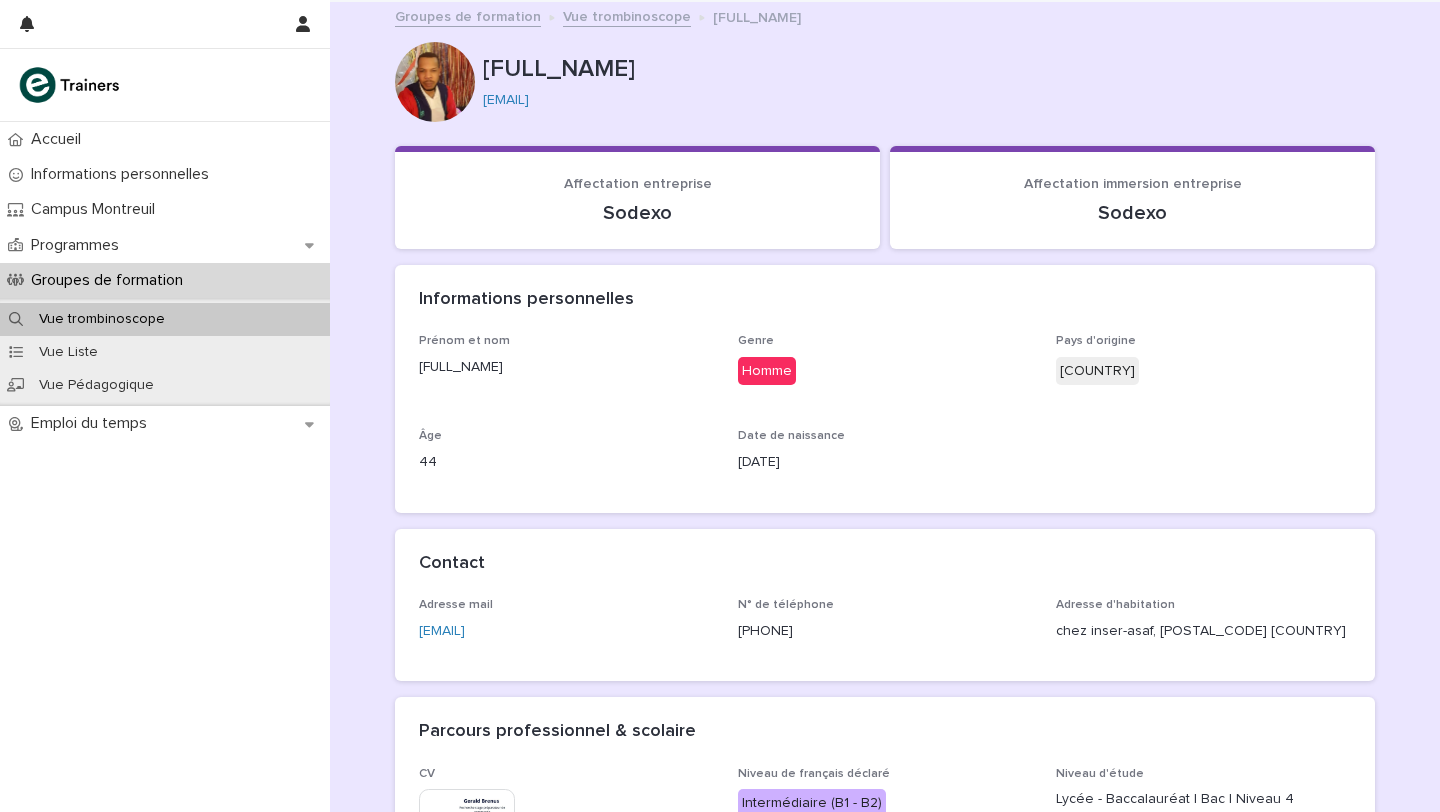 drag, startPoint x: 667, startPoint y: 67, endPoint x: 479, endPoint y: 63, distance: 188.04254 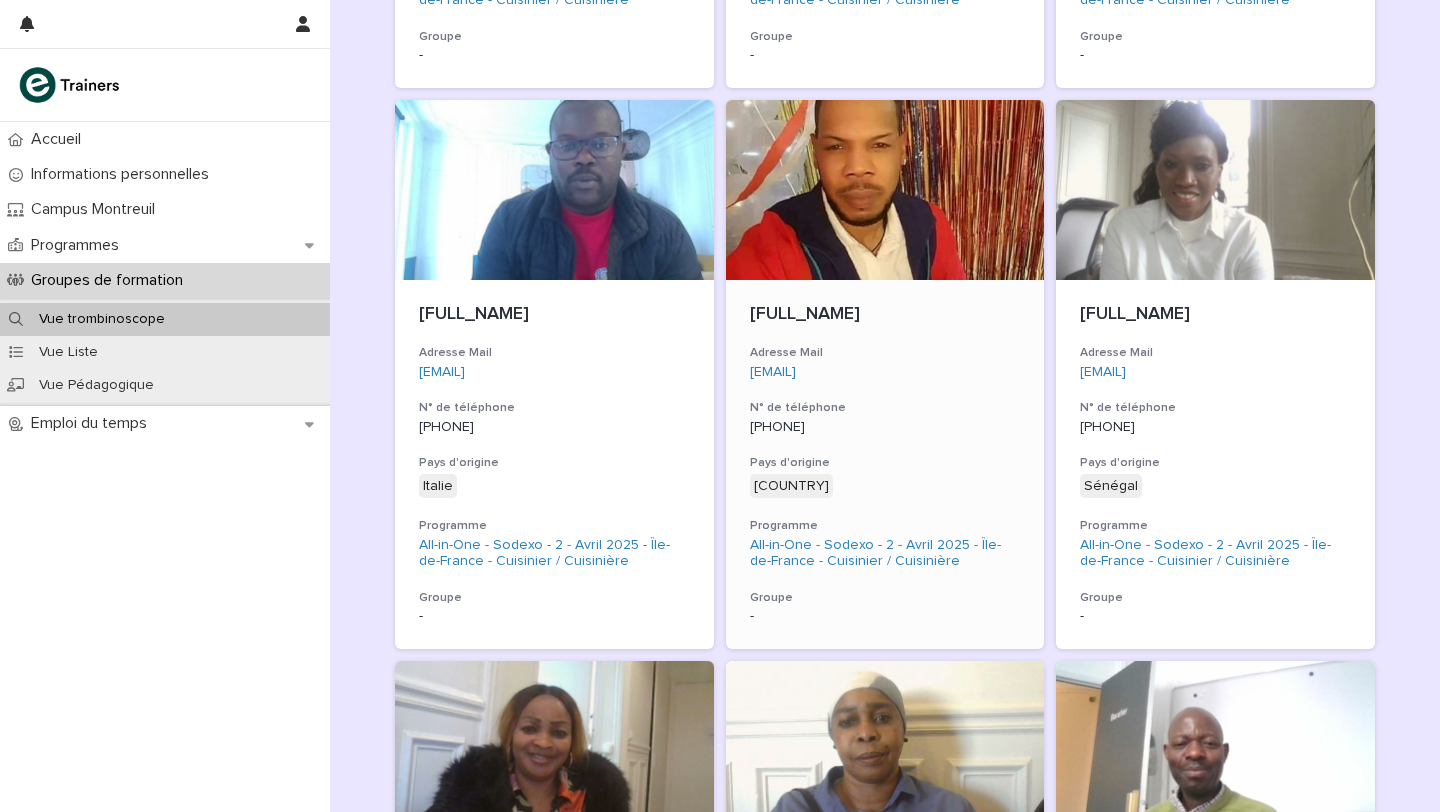 scroll, scrollTop: 1369, scrollLeft: 0, axis: vertical 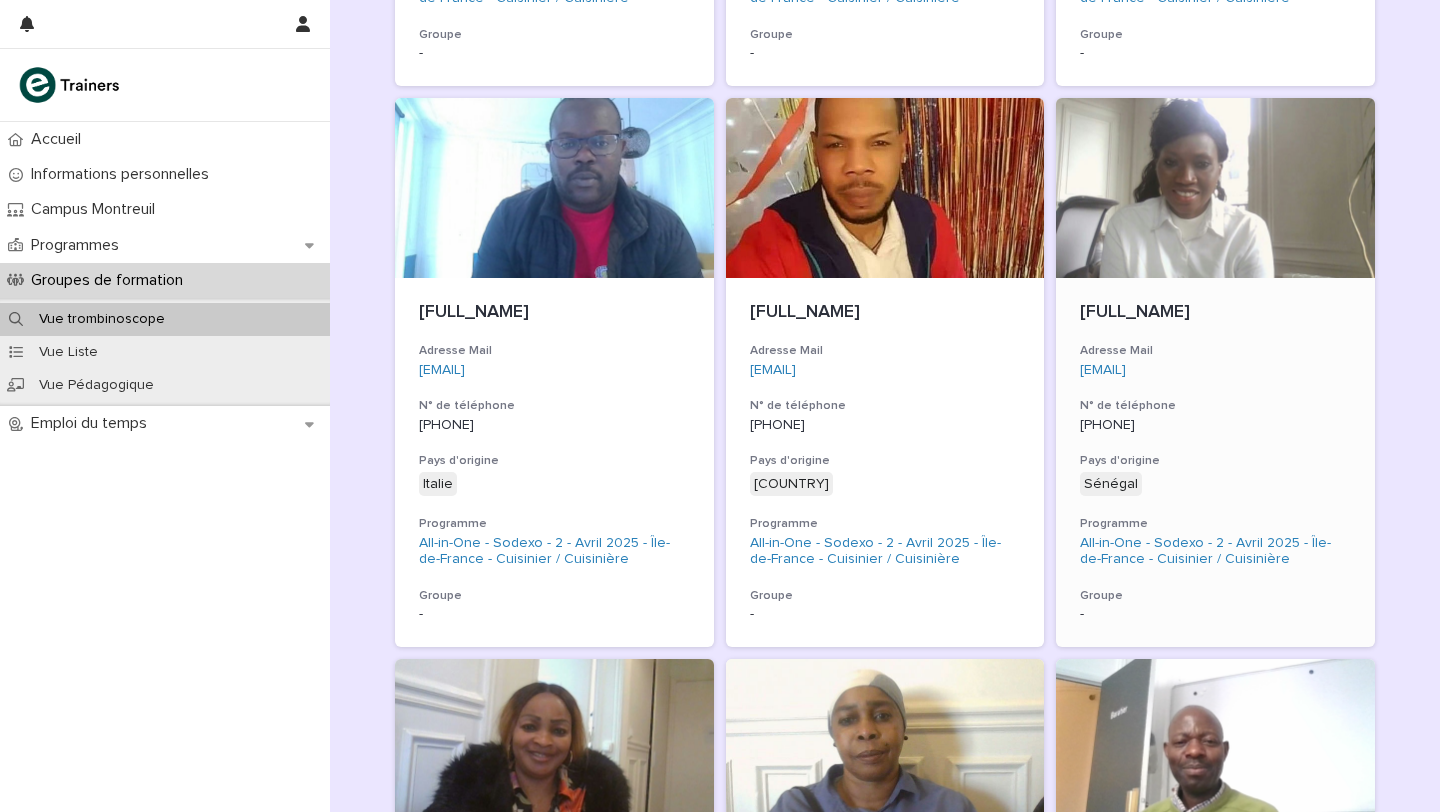 click on "[FULL_NAME]" at bounding box center [1215, 313] 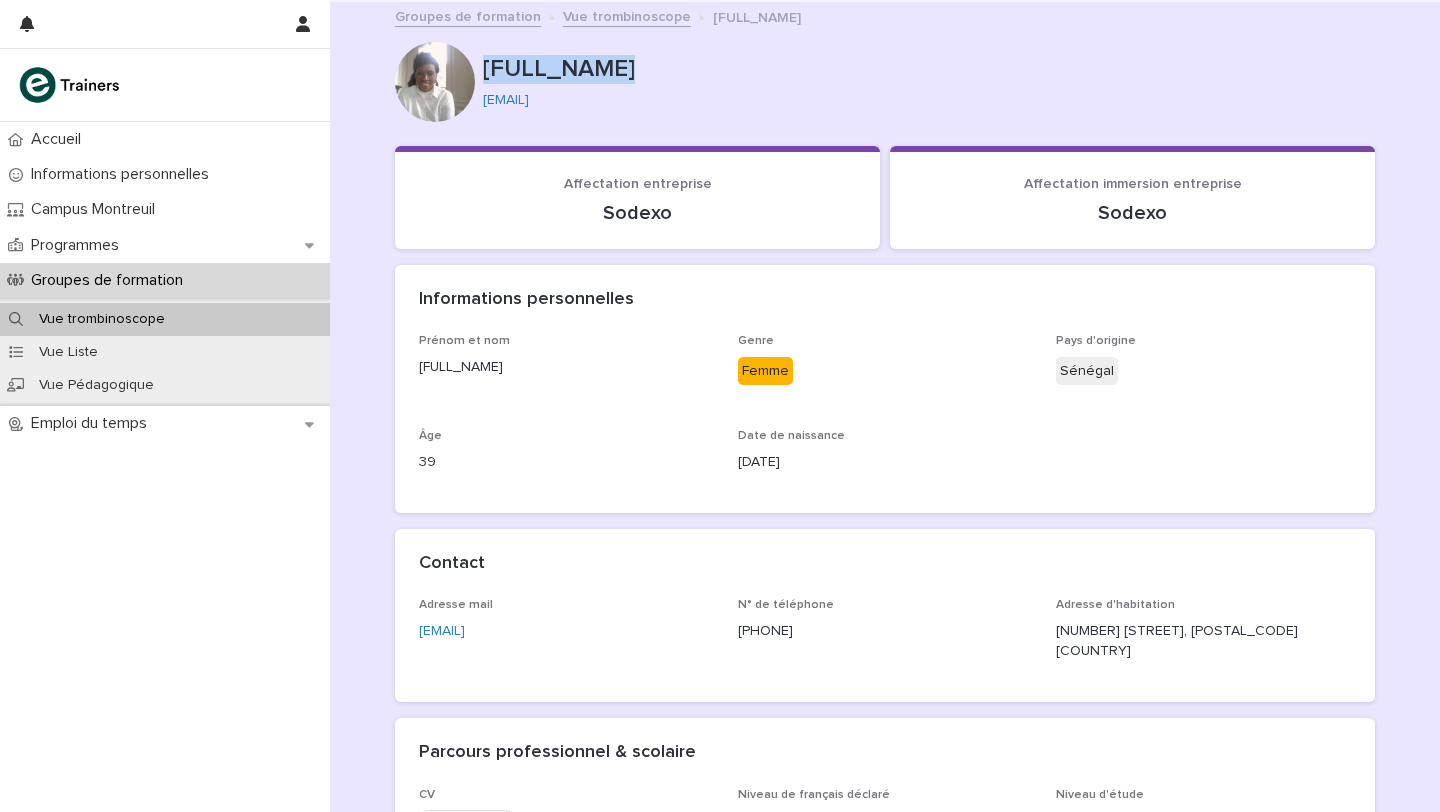 drag, startPoint x: 658, startPoint y: 68, endPoint x: 479, endPoint y: 57, distance: 179.33768 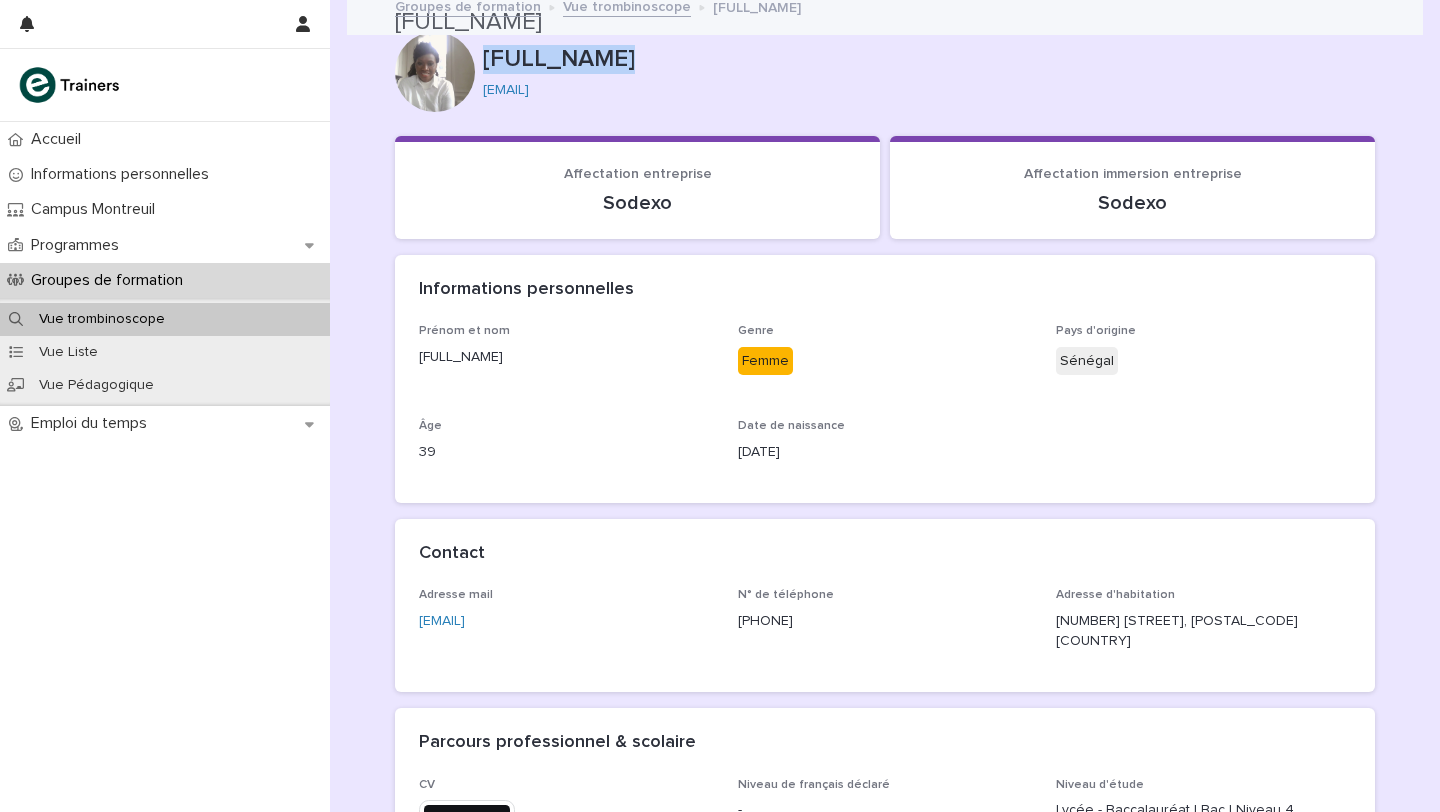 scroll, scrollTop: 0, scrollLeft: 0, axis: both 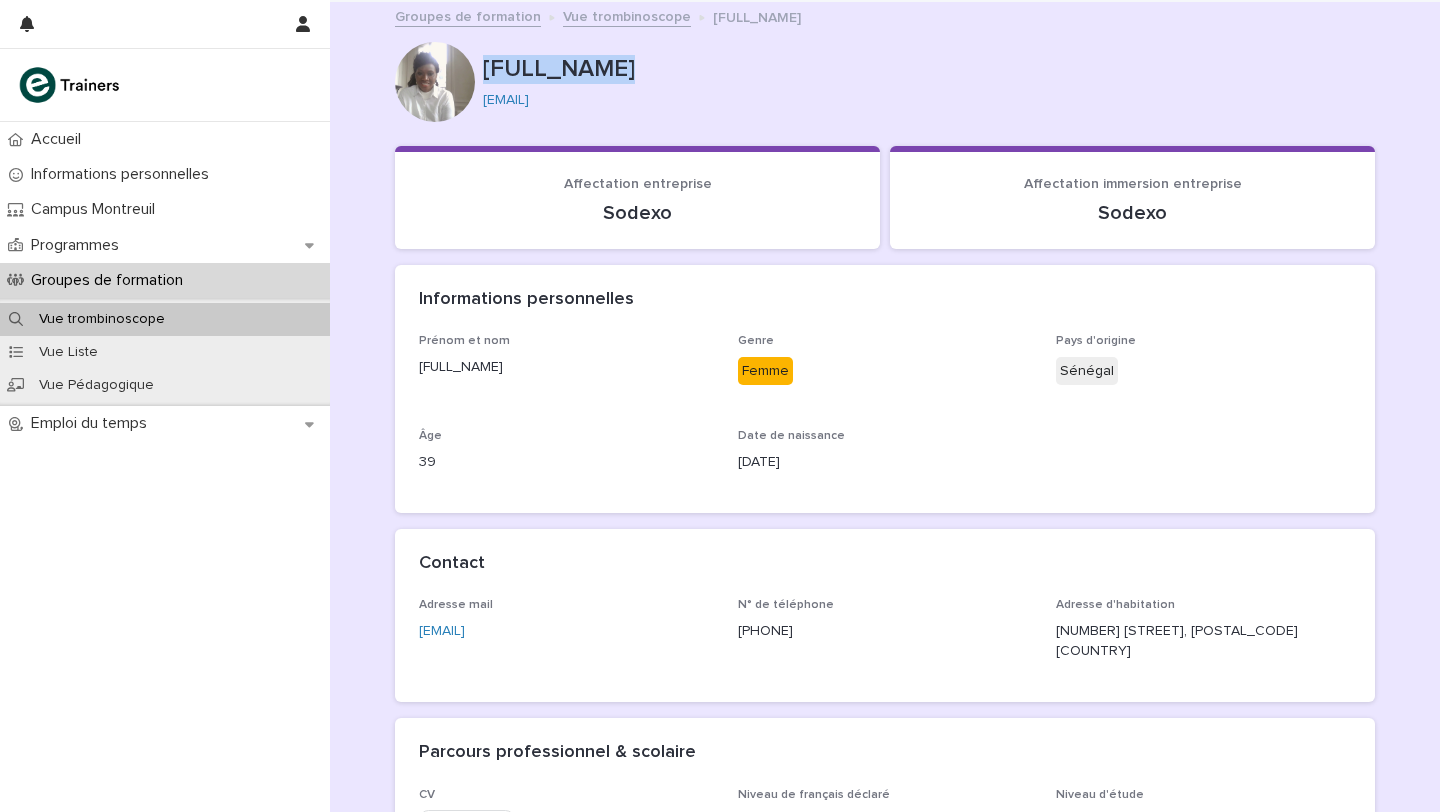 copy on "[FULL_NAME]" 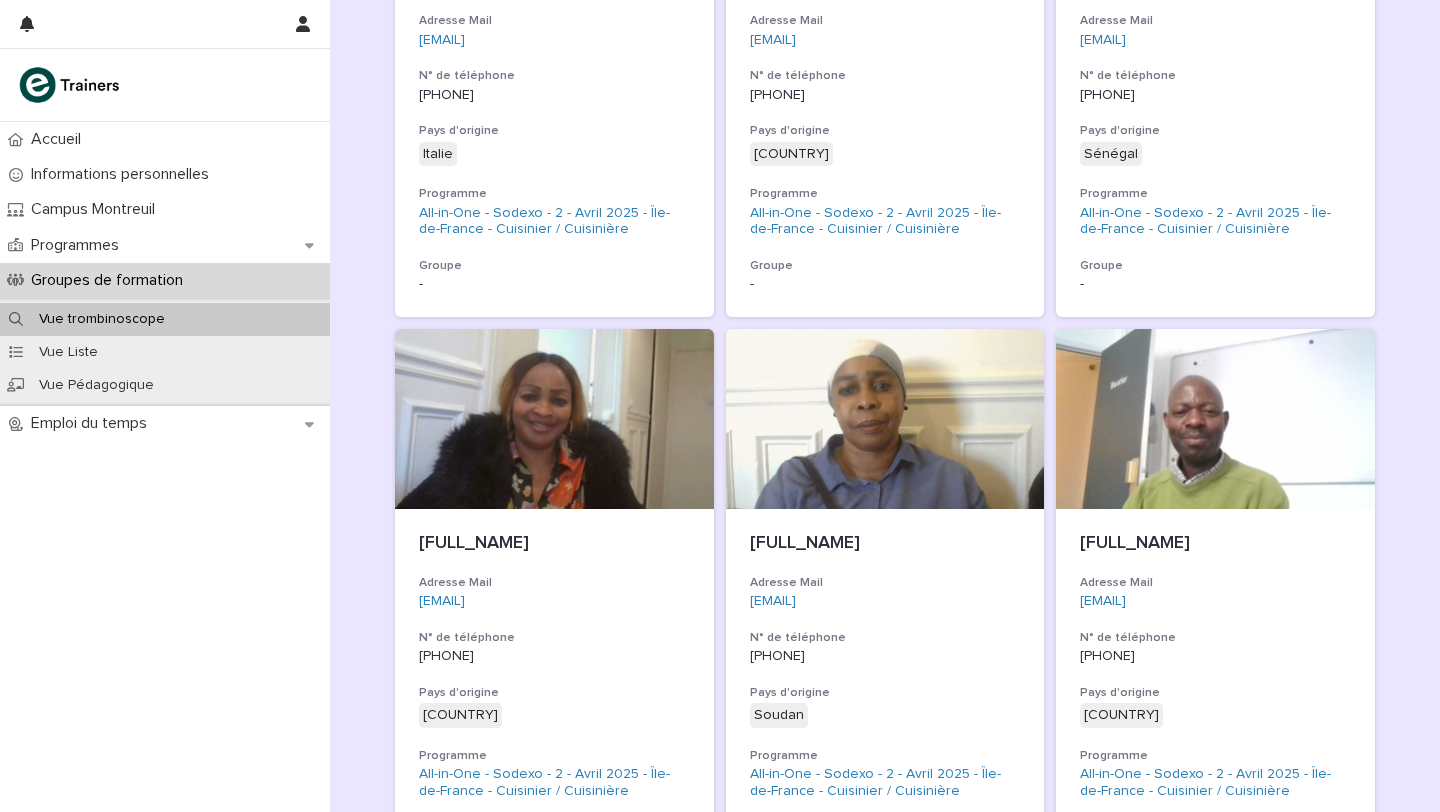 scroll, scrollTop: 1701, scrollLeft: 0, axis: vertical 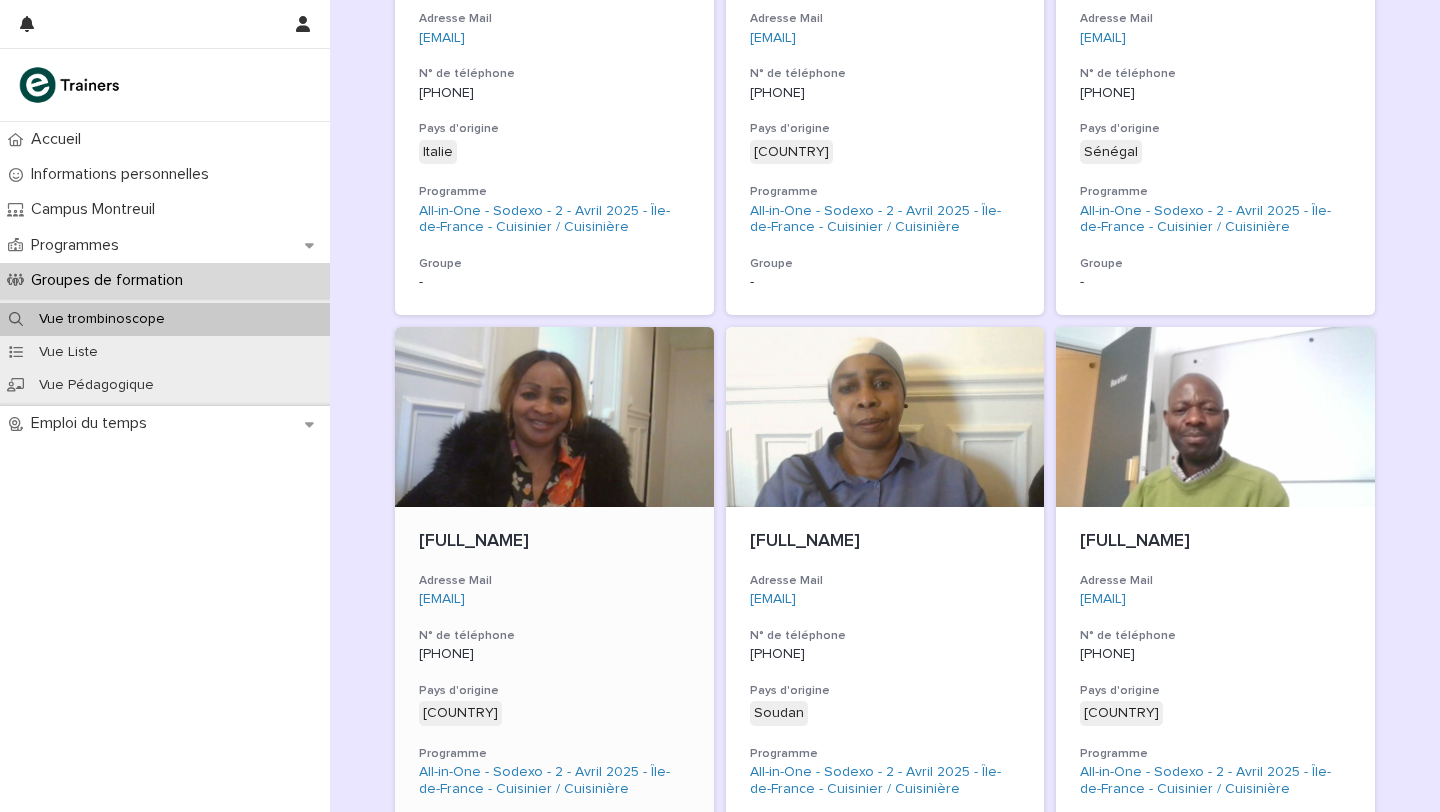 click on "[FULL_NAME]" at bounding box center [554, 540] 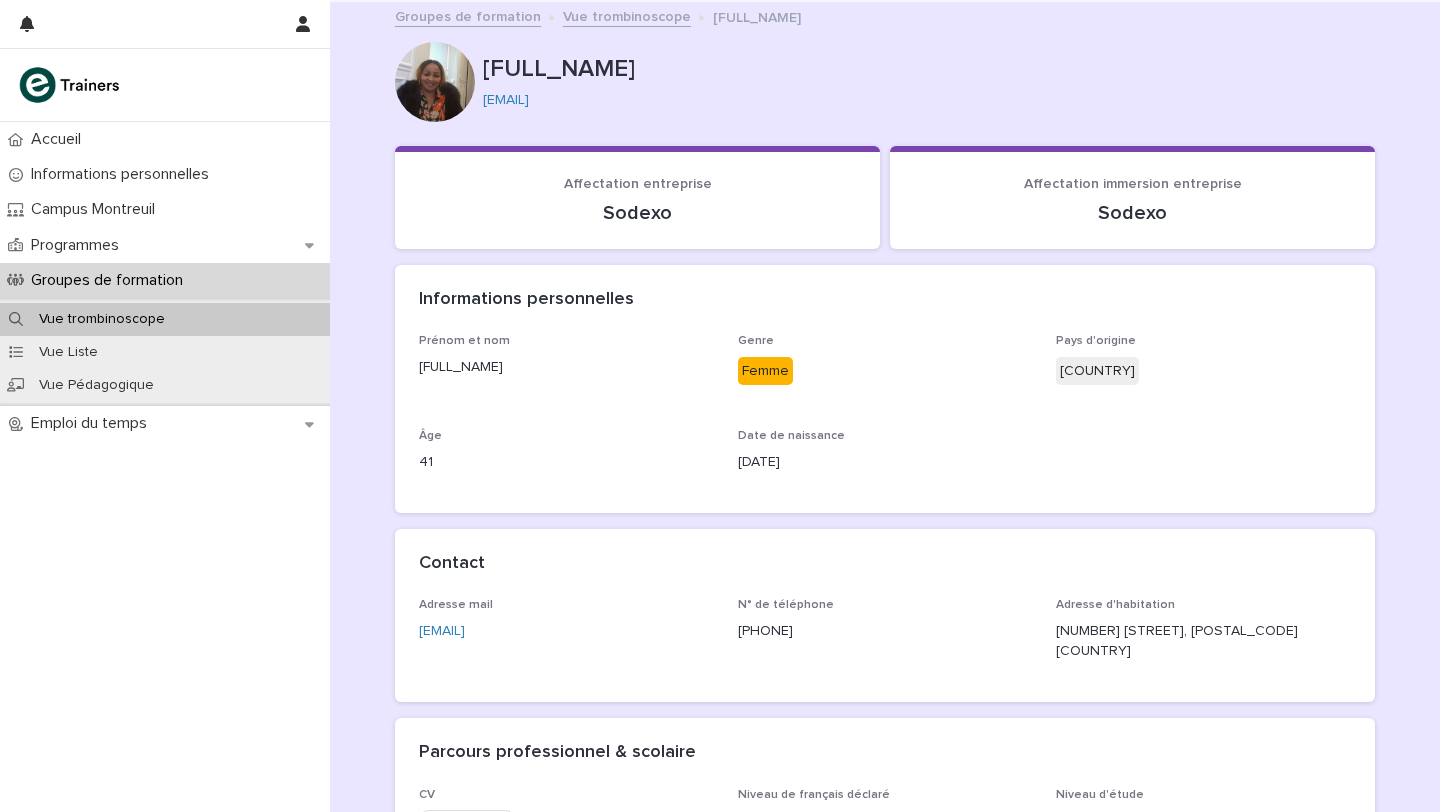 drag, startPoint x: 485, startPoint y: 66, endPoint x: 780, endPoint y: 65, distance: 295.0017 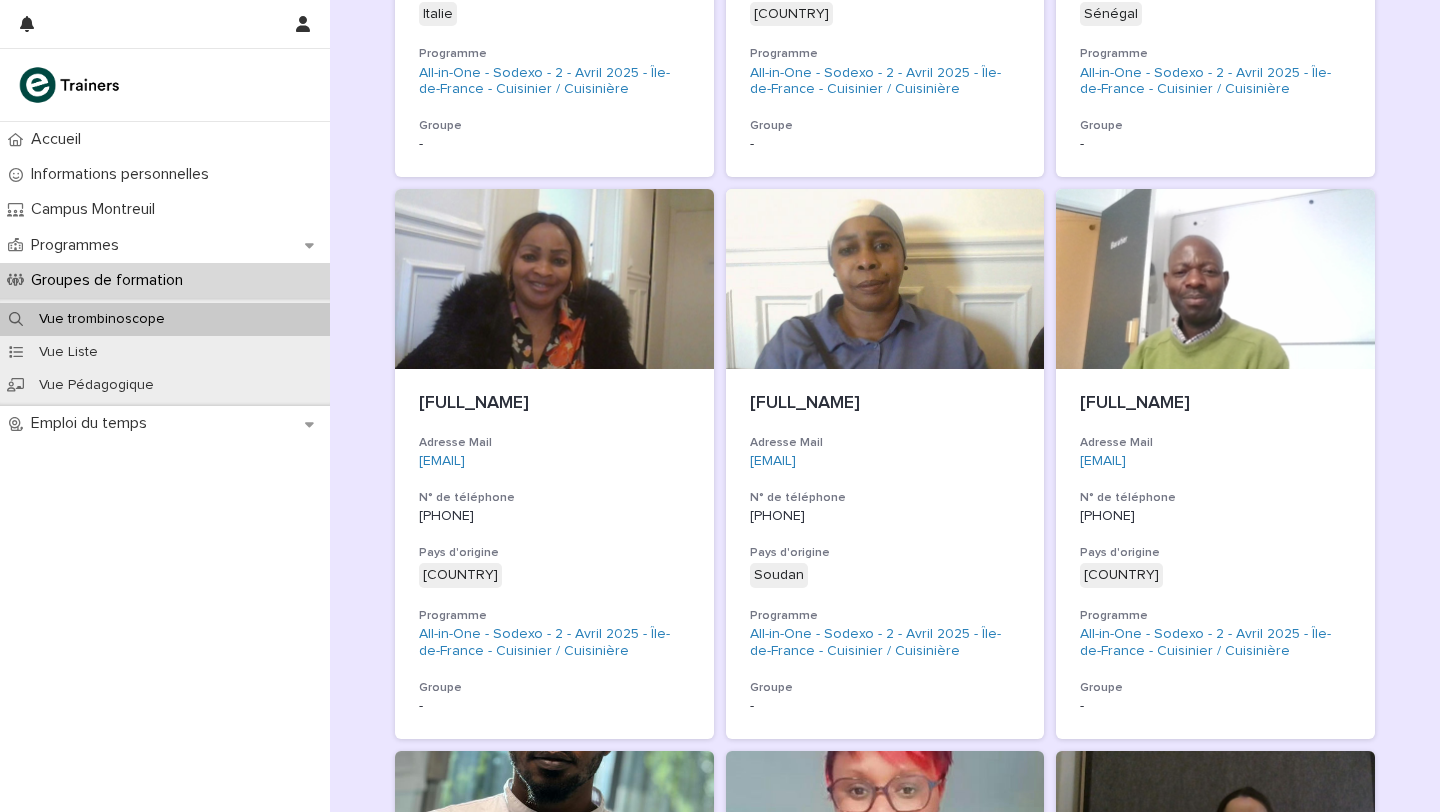 scroll, scrollTop: 1845, scrollLeft: 0, axis: vertical 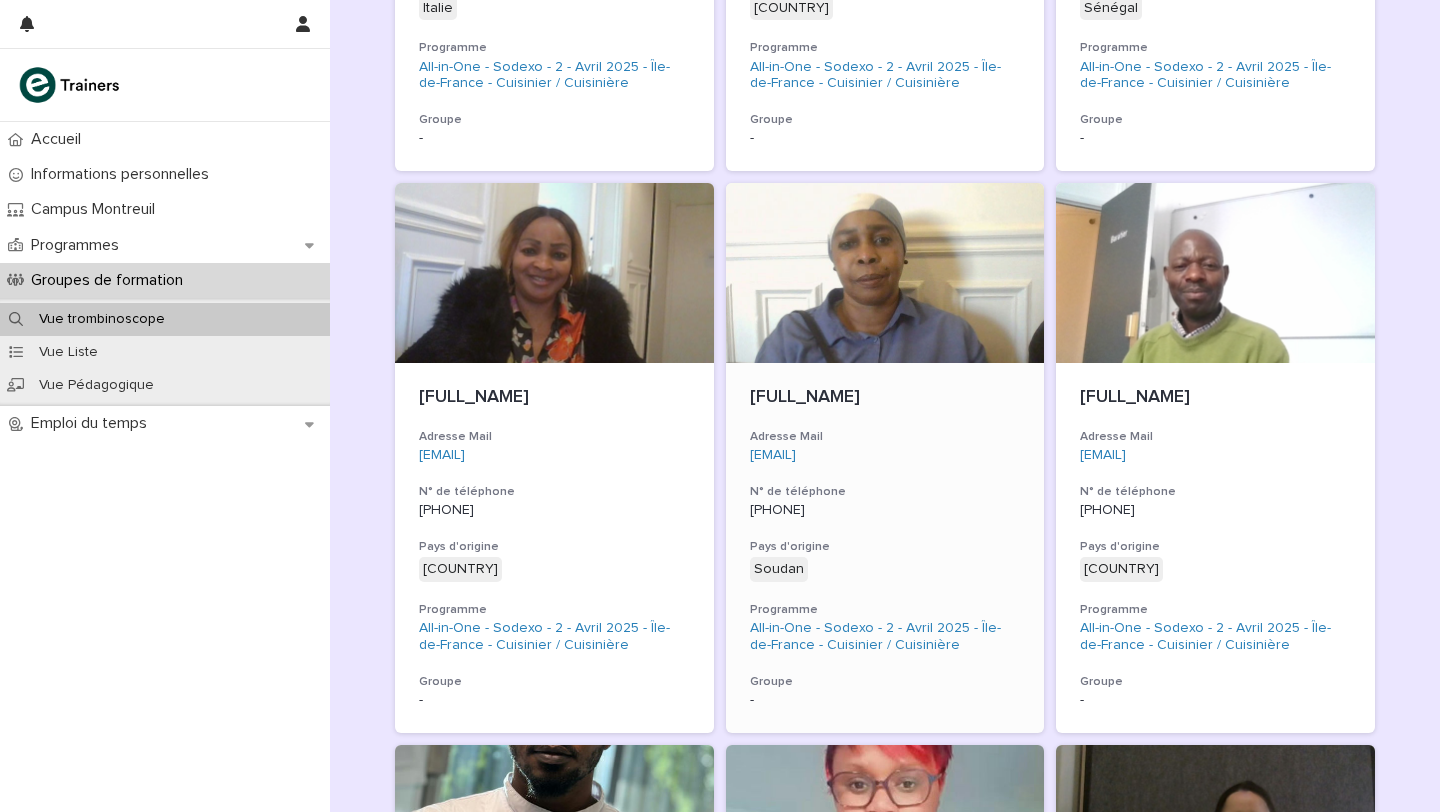 click on "[FULL_NAME]" at bounding box center (885, 398) 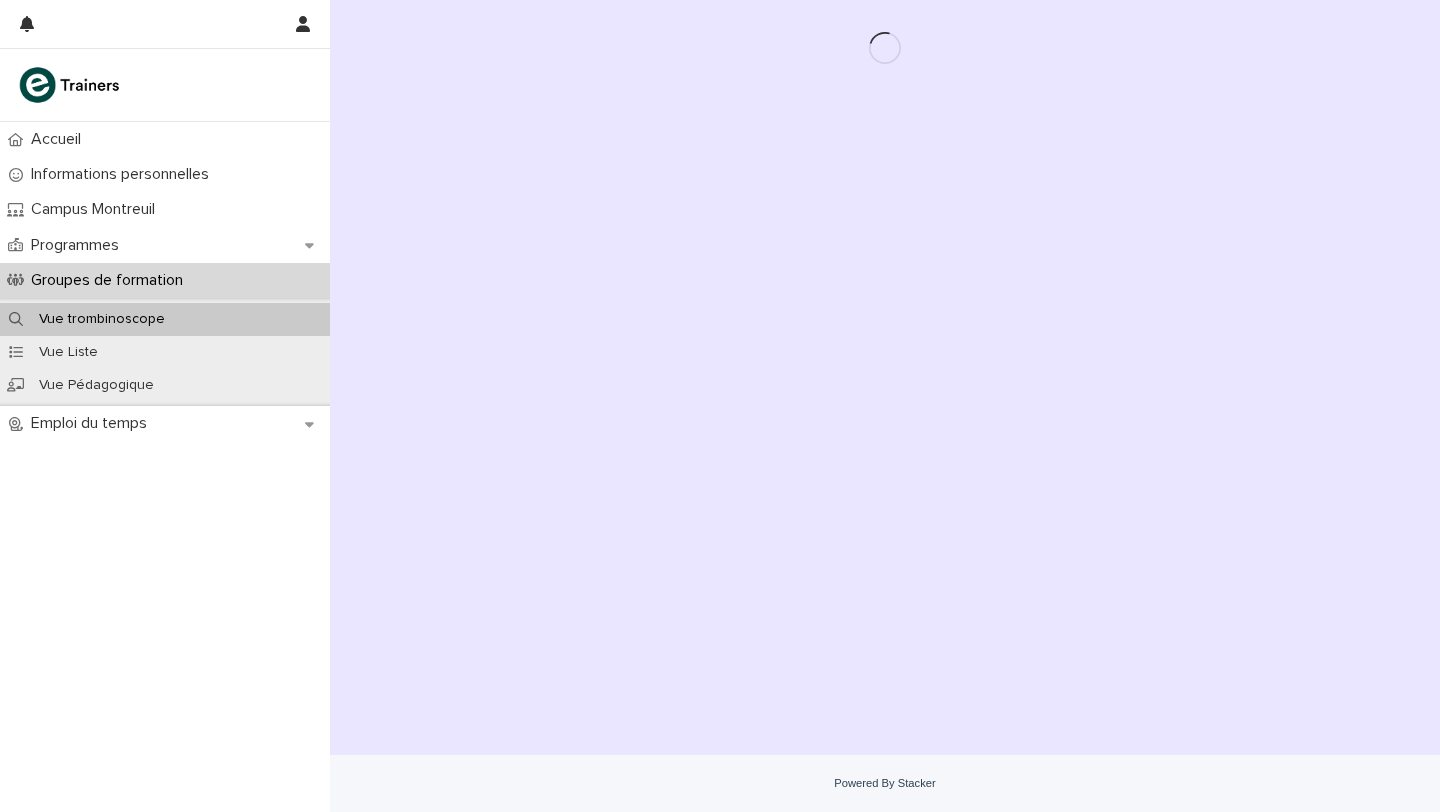 scroll, scrollTop: 0, scrollLeft: 0, axis: both 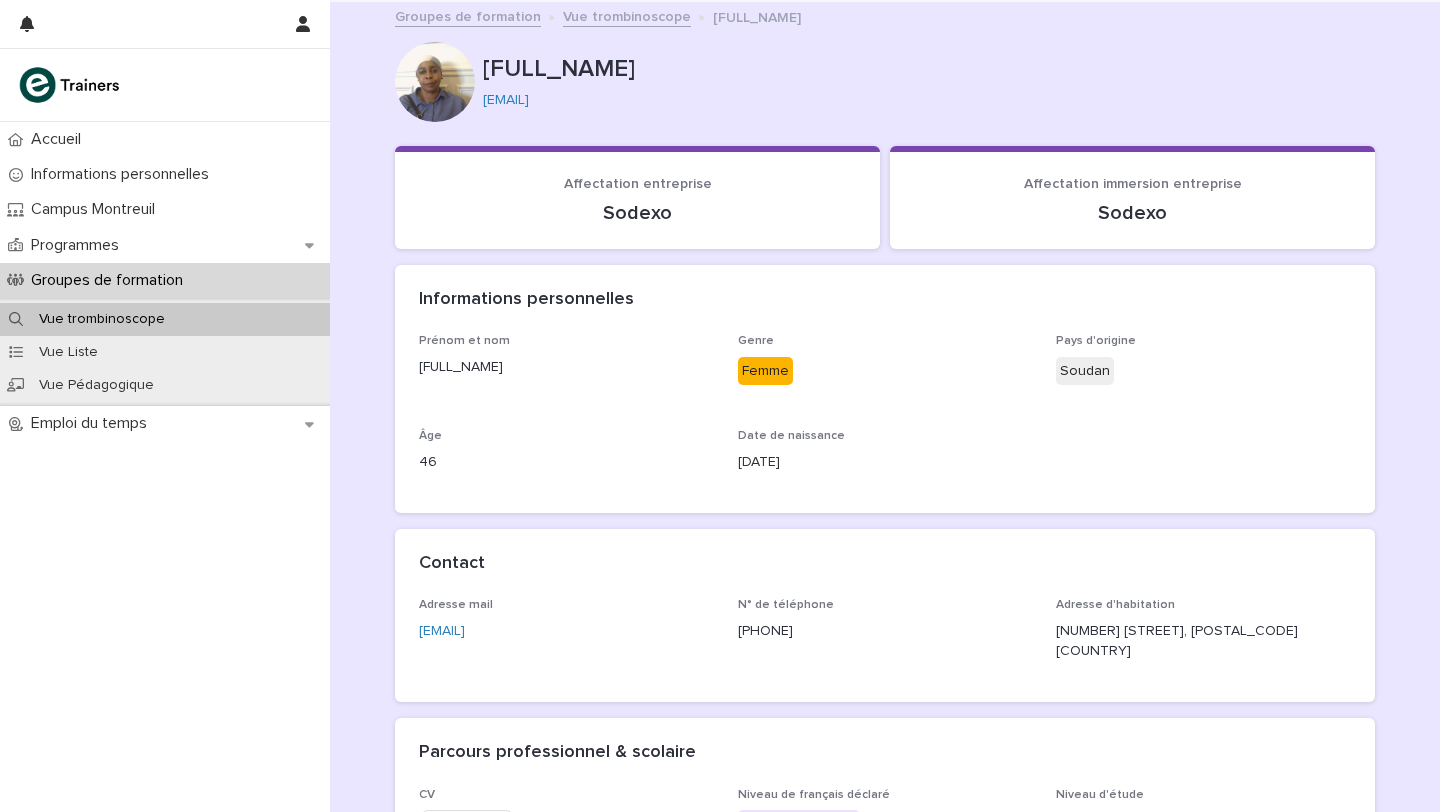 drag, startPoint x: 793, startPoint y: 67, endPoint x: 479, endPoint y: 64, distance: 314.01434 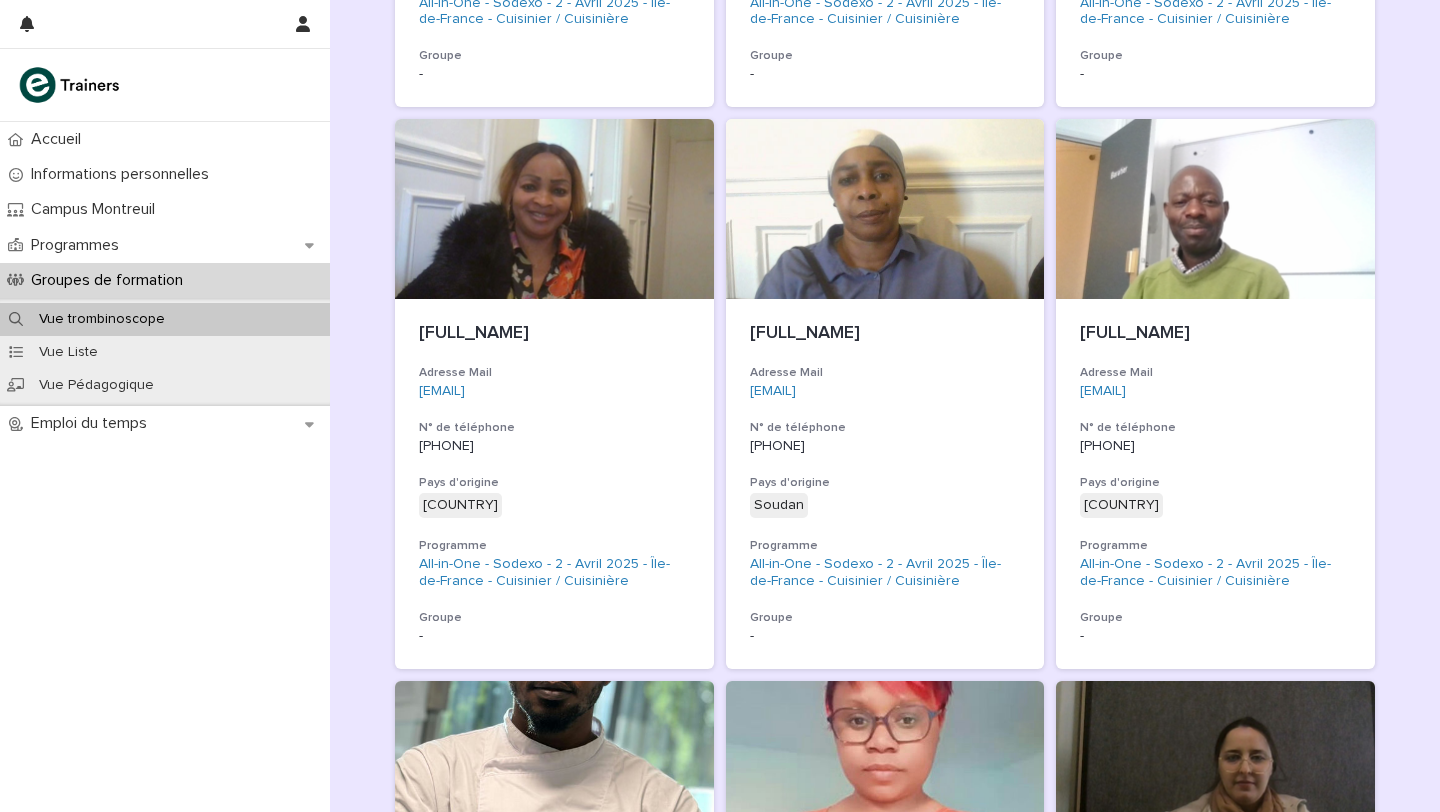 scroll, scrollTop: 1960, scrollLeft: 0, axis: vertical 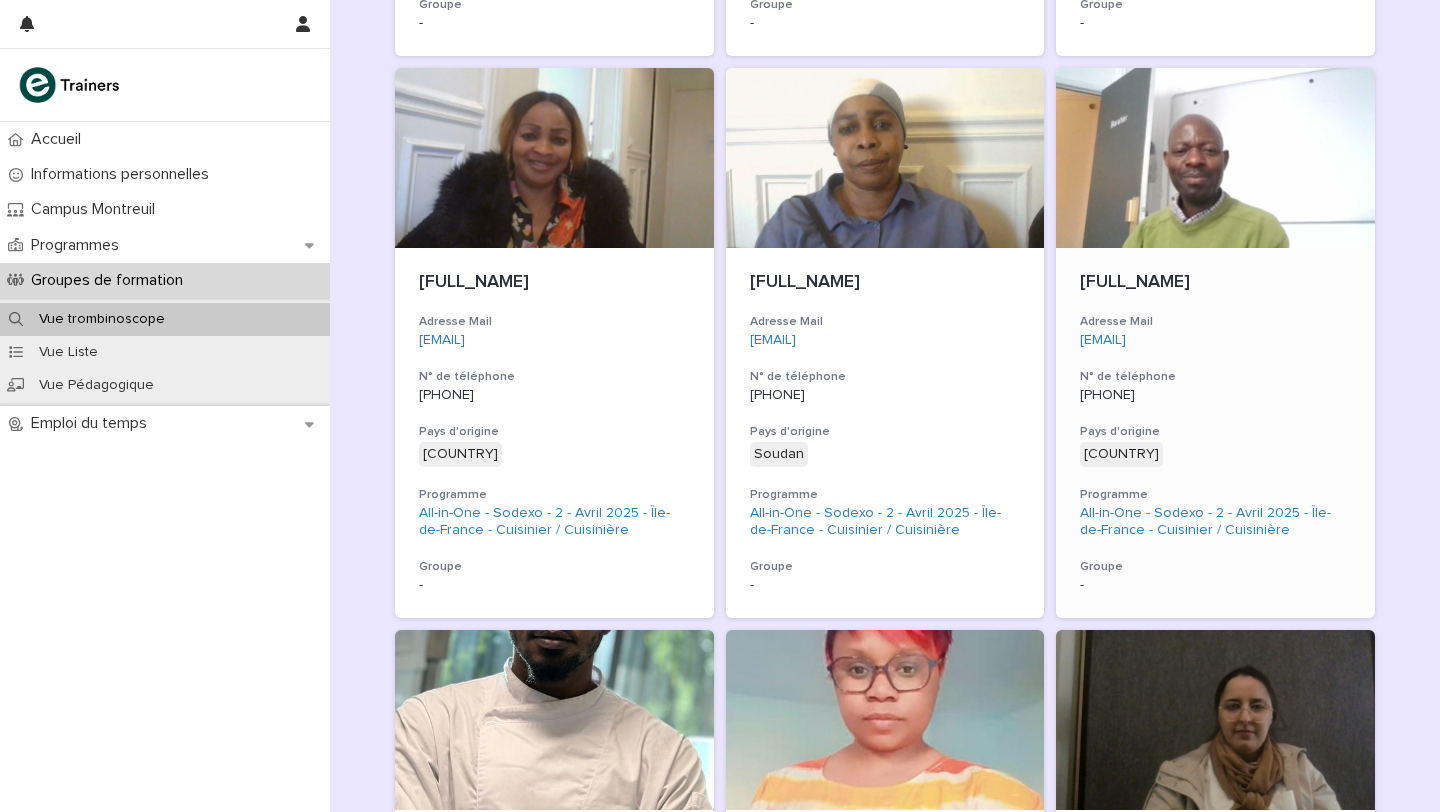 click on "[FULL_NAME]" at bounding box center (1215, 283) 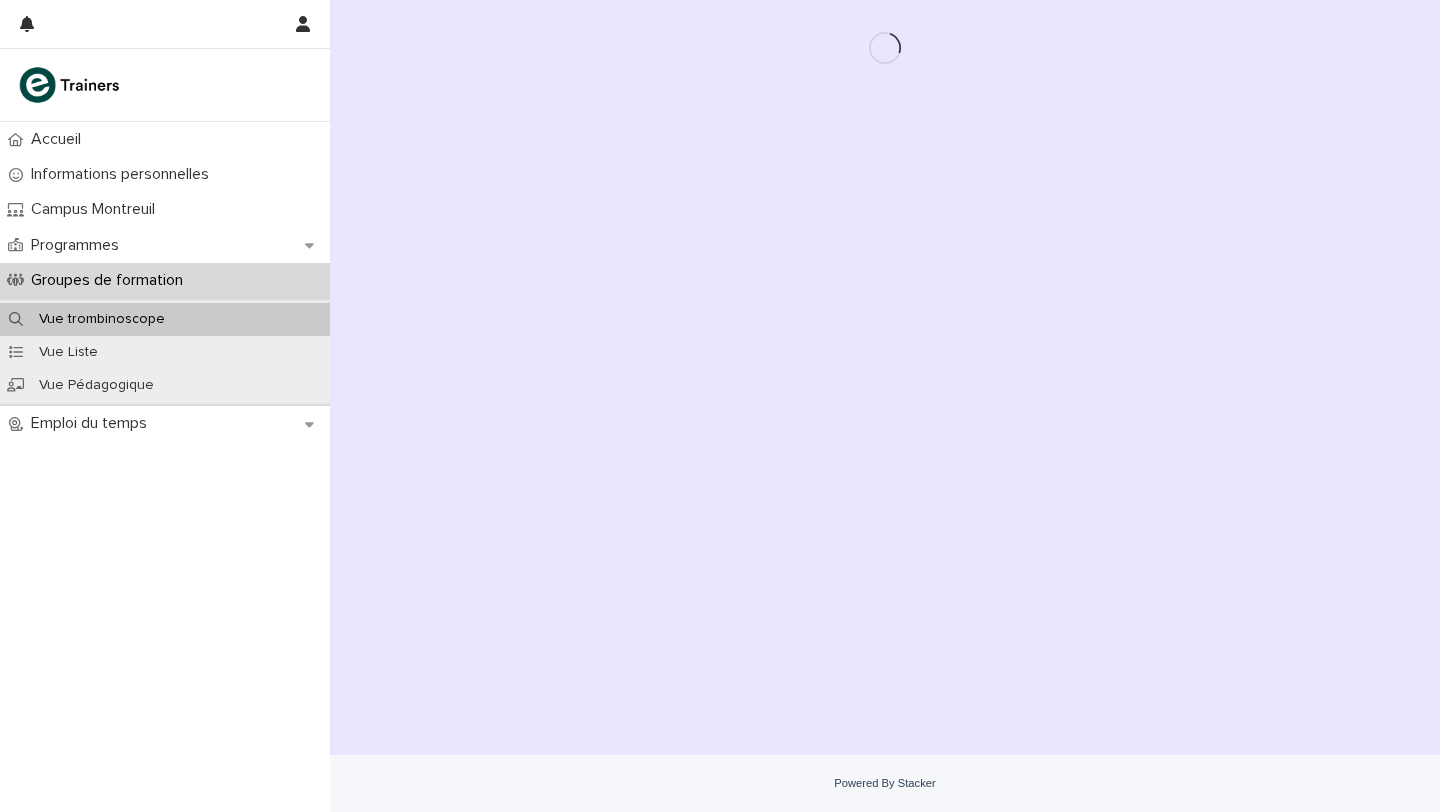 scroll, scrollTop: 0, scrollLeft: 0, axis: both 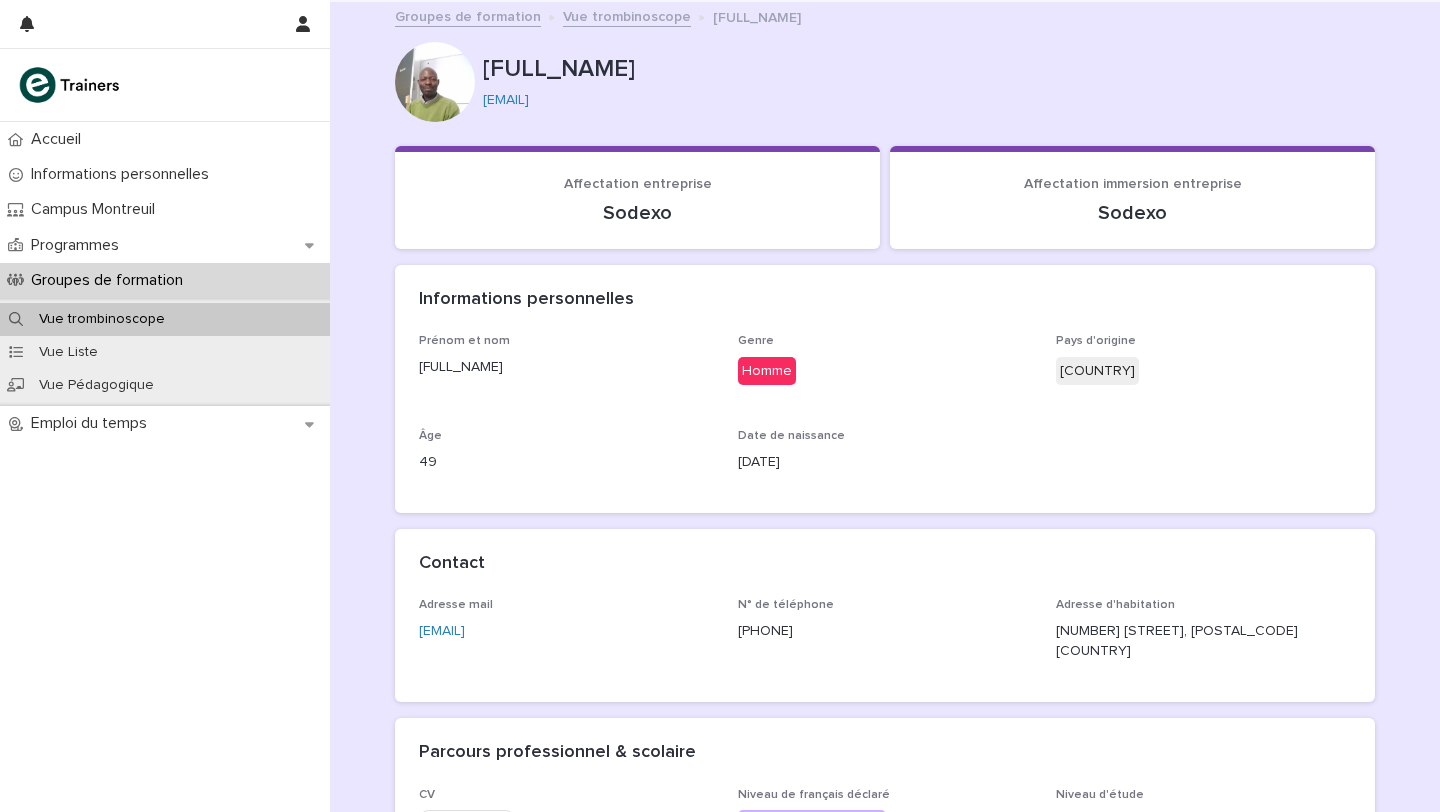 drag, startPoint x: 734, startPoint y: 69, endPoint x: 482, endPoint y: 65, distance: 252.03174 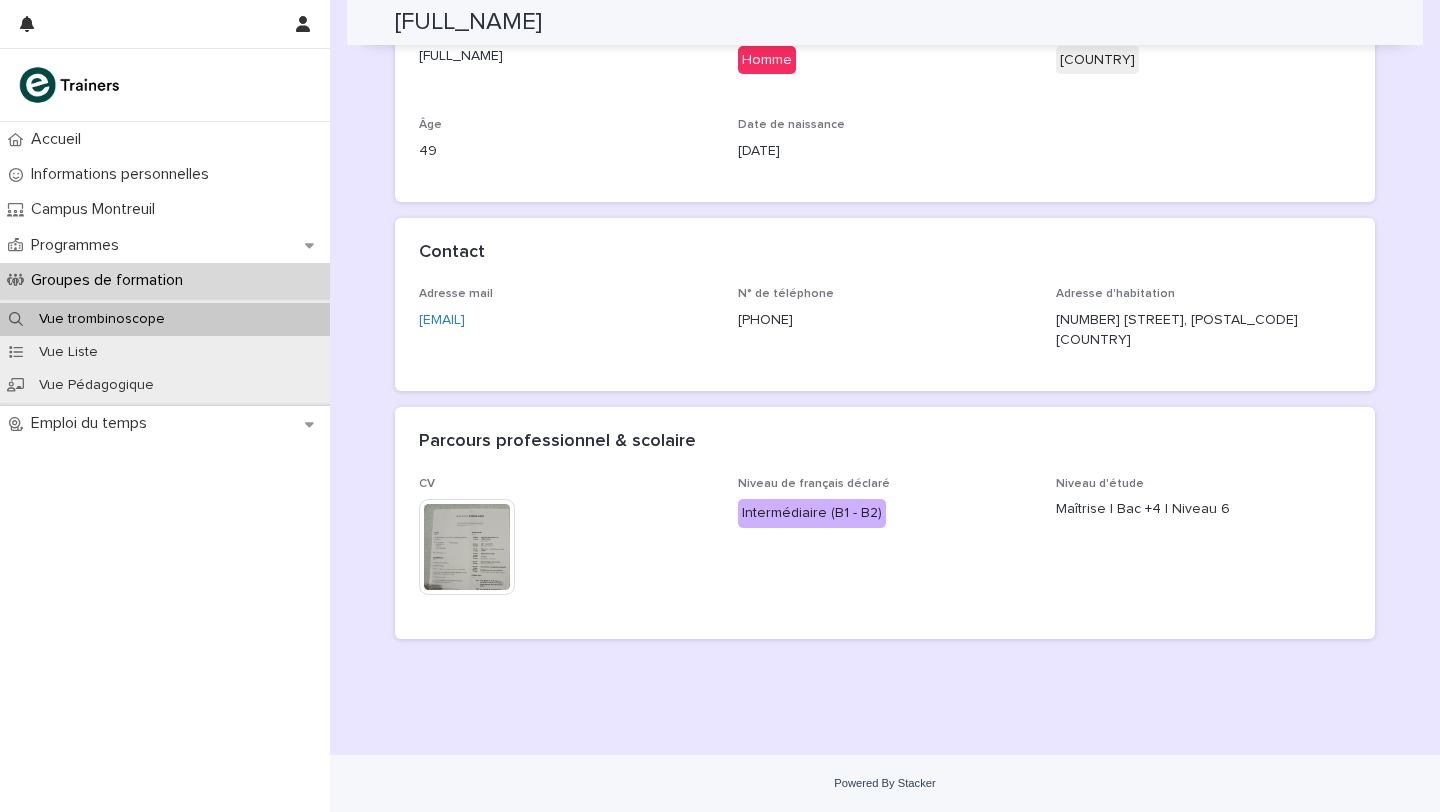 scroll, scrollTop: 0, scrollLeft: 0, axis: both 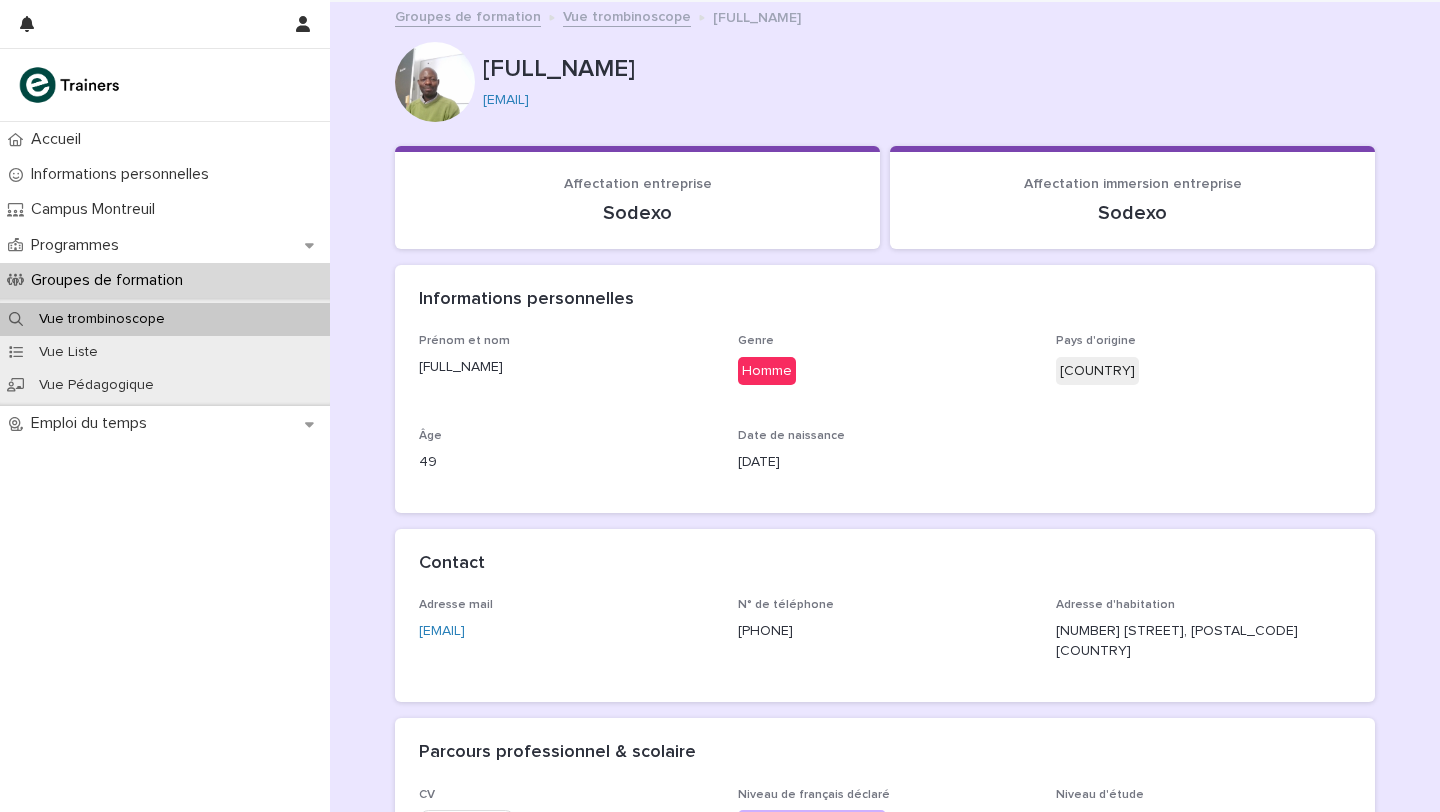 click on "Vue trombinoscope" at bounding box center (627, 15) 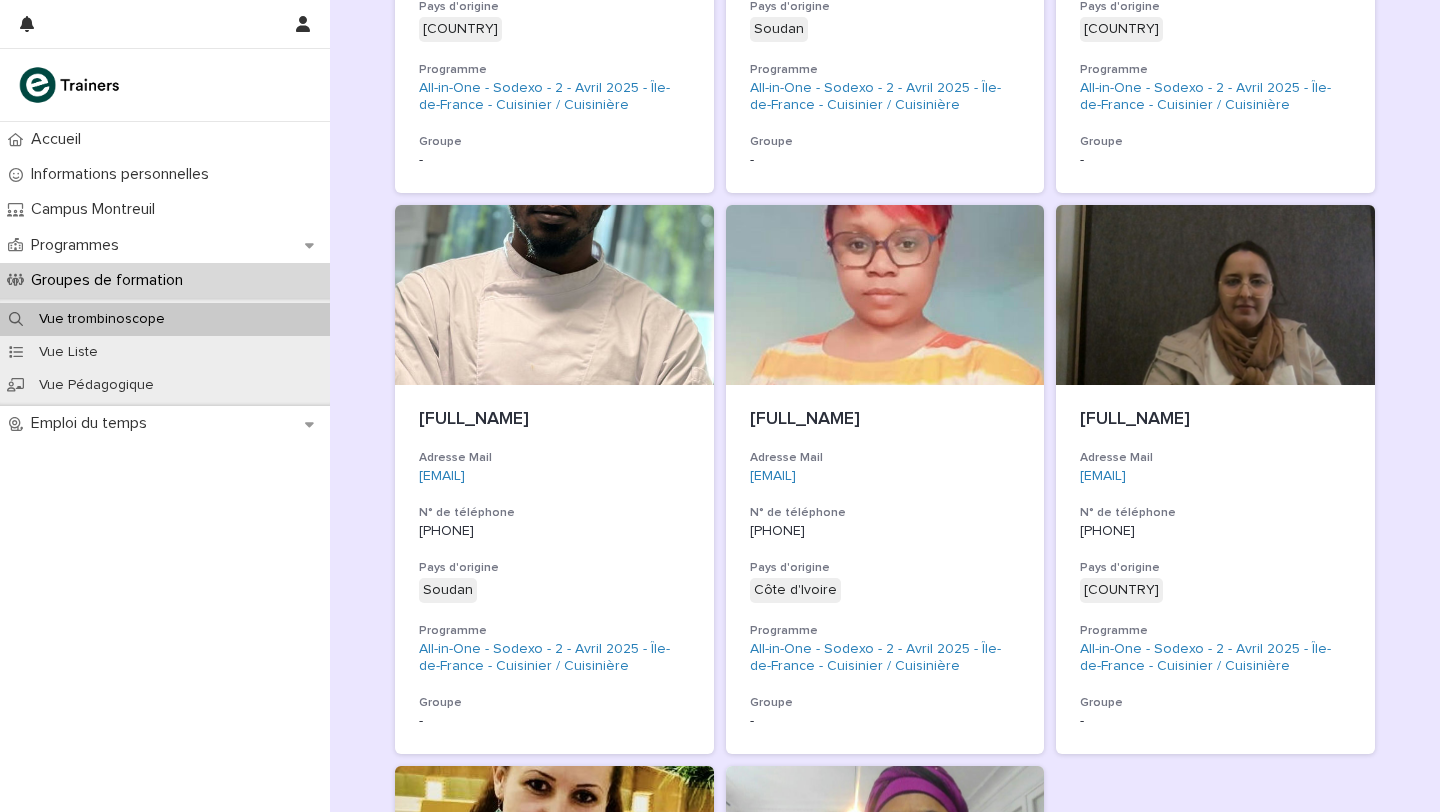 scroll, scrollTop: 2374, scrollLeft: 0, axis: vertical 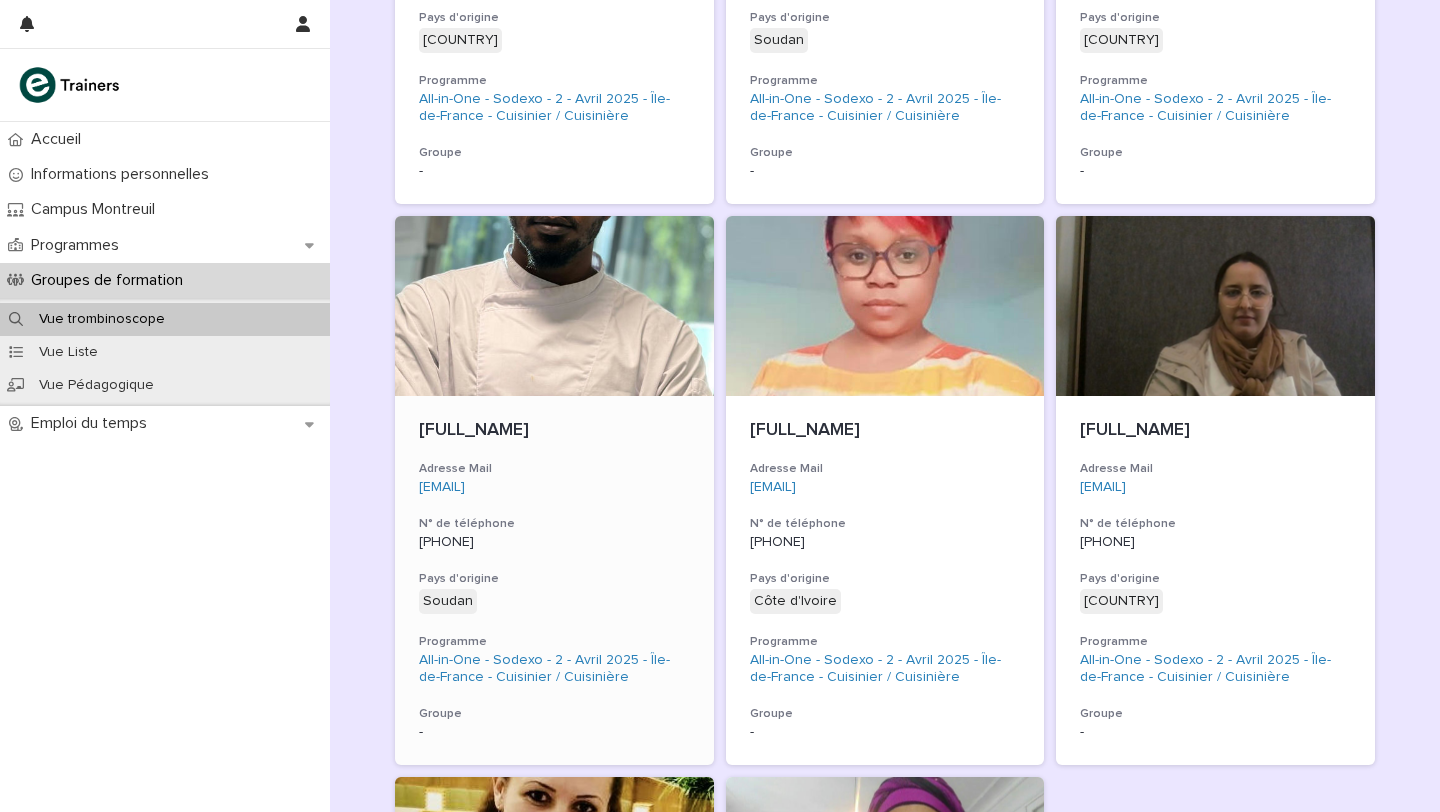 click on "[FULL_NAME]" at bounding box center [554, 431] 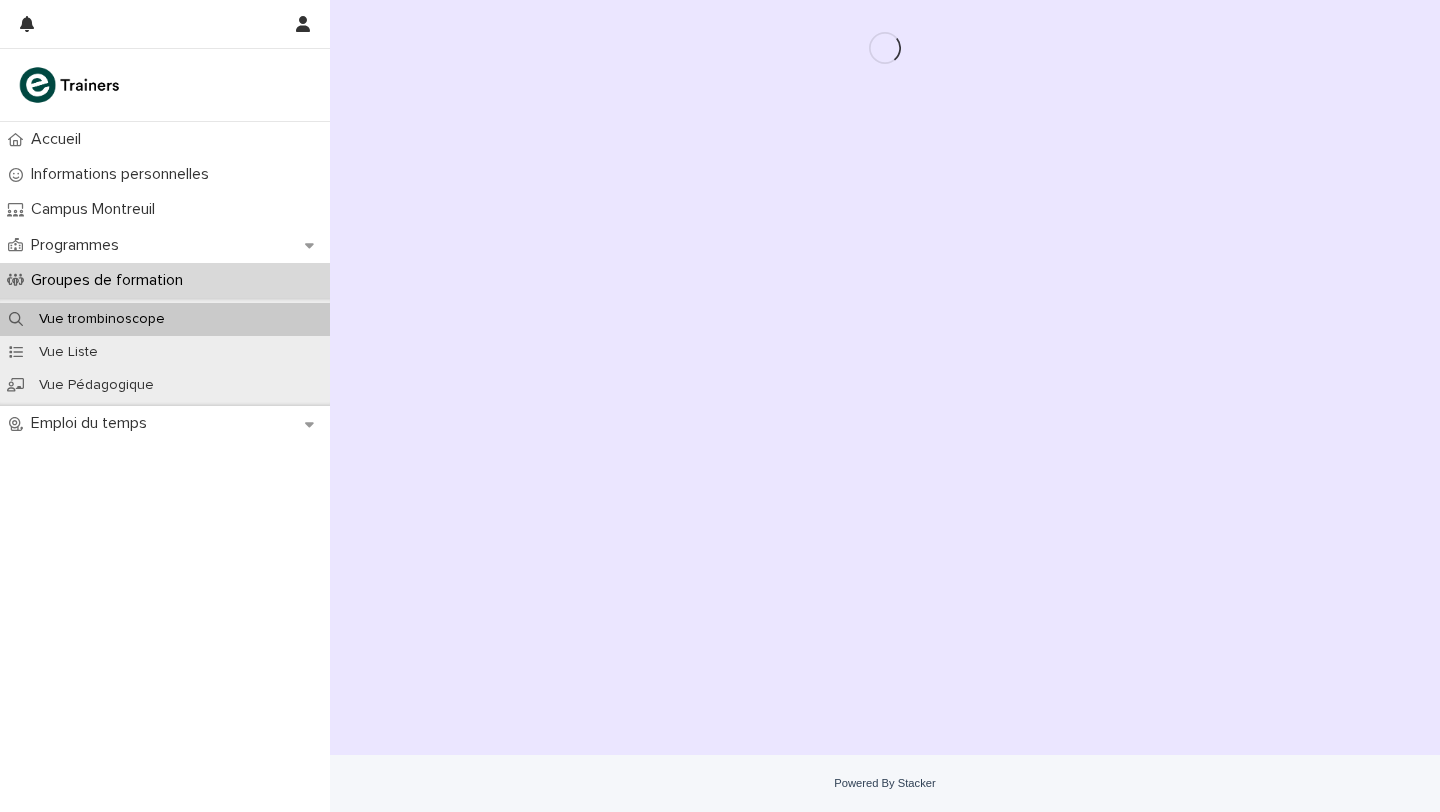 scroll, scrollTop: 0, scrollLeft: 0, axis: both 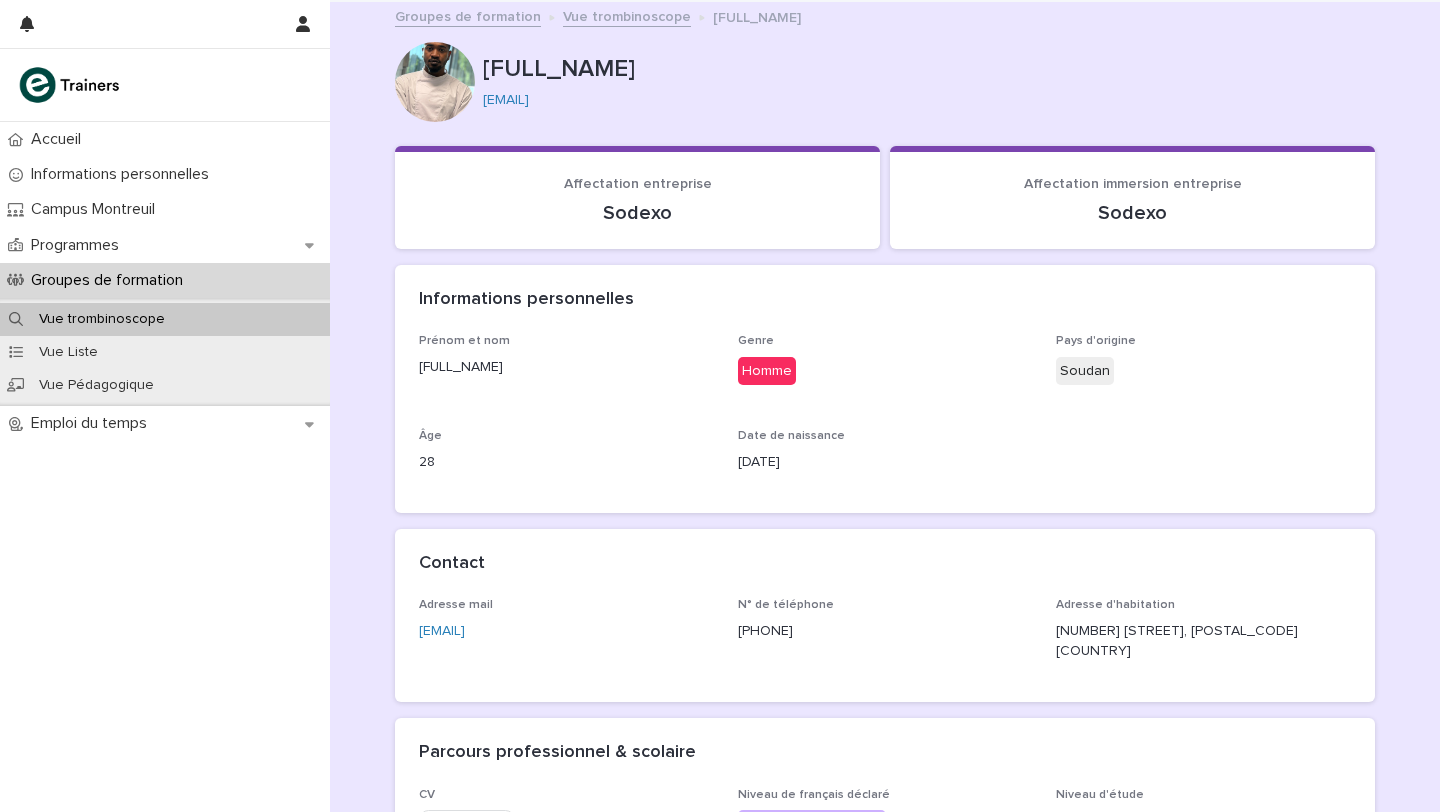 drag, startPoint x: 678, startPoint y: 72, endPoint x: 482, endPoint y: 67, distance: 196.06377 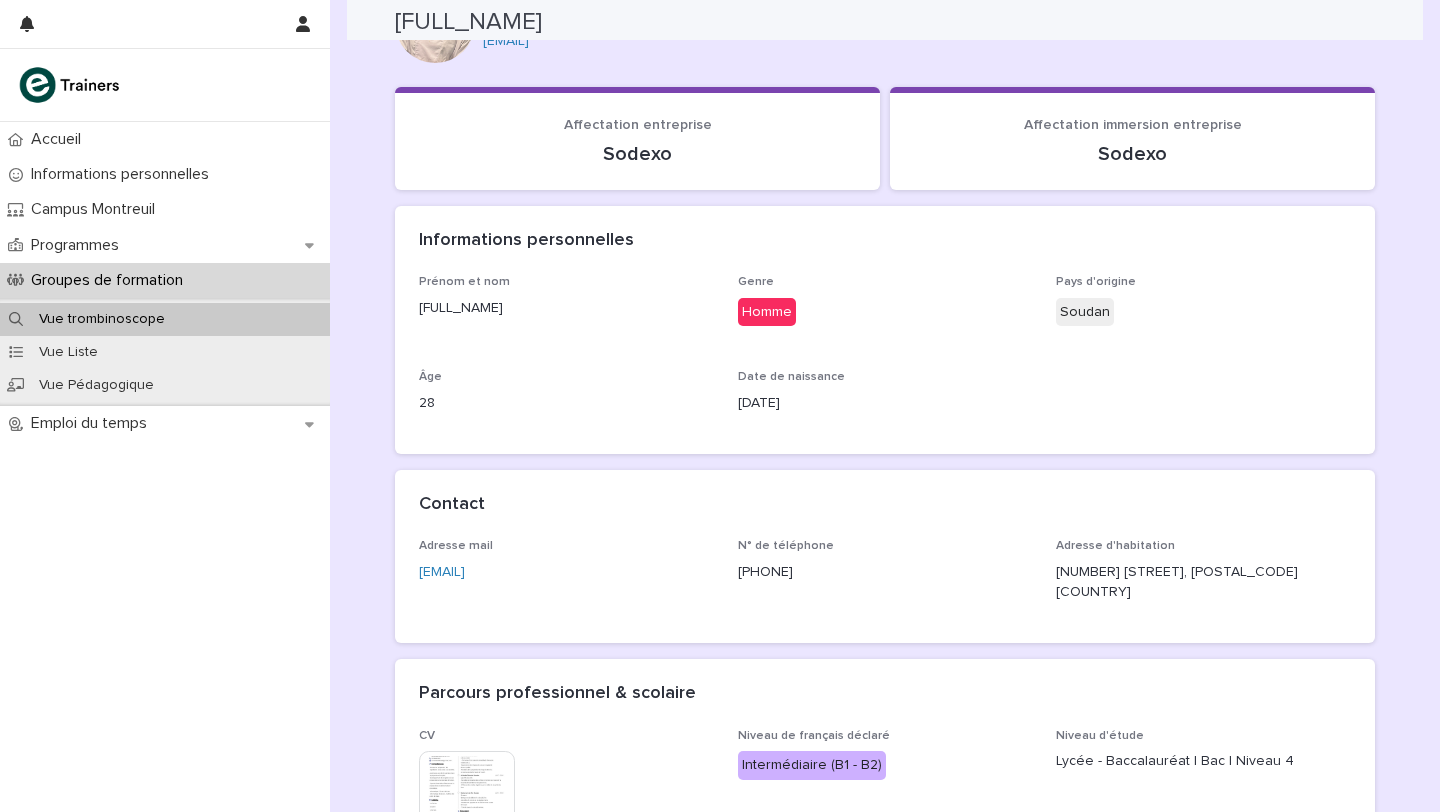 scroll, scrollTop: 0, scrollLeft: 0, axis: both 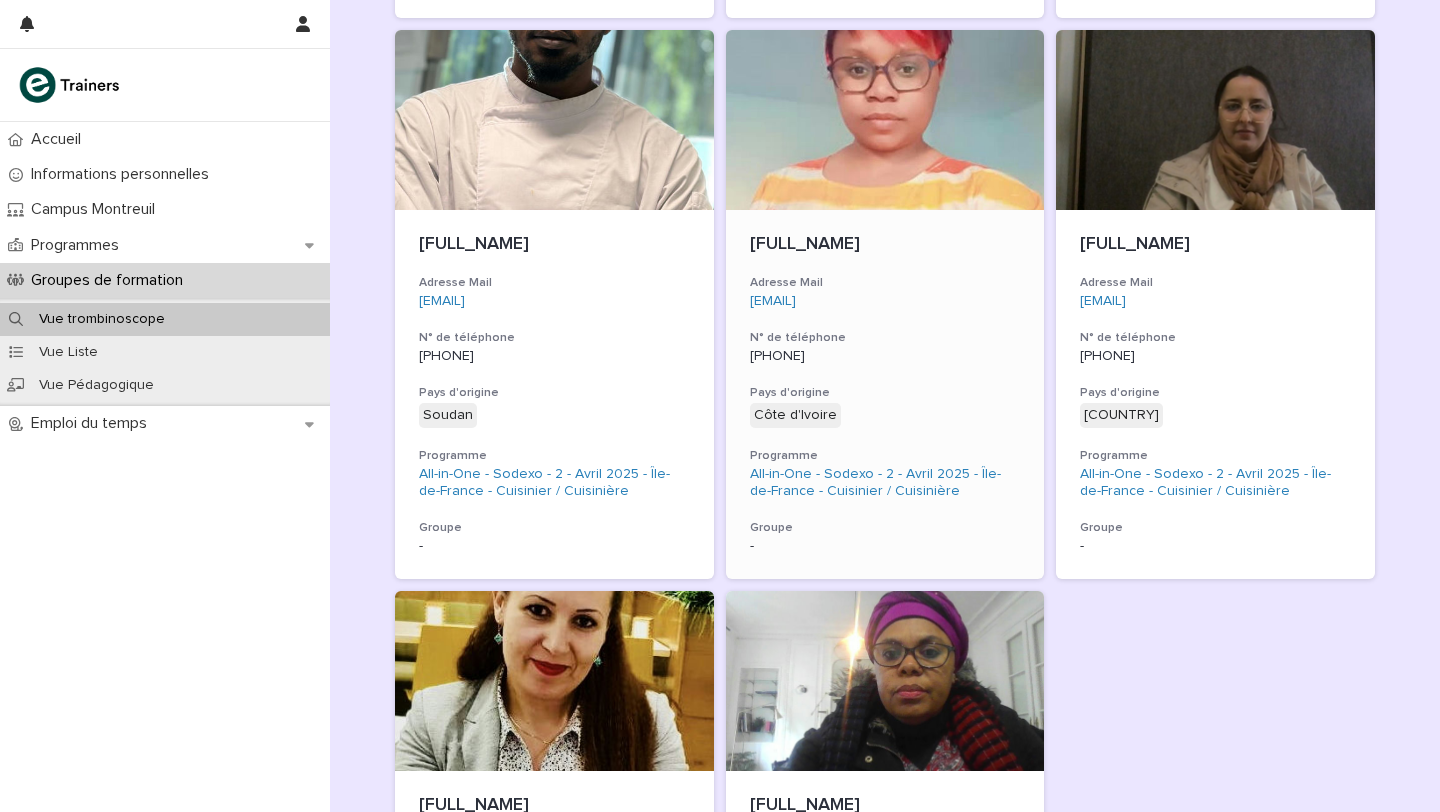 click on "[FULL_NAME]" at bounding box center [885, 245] 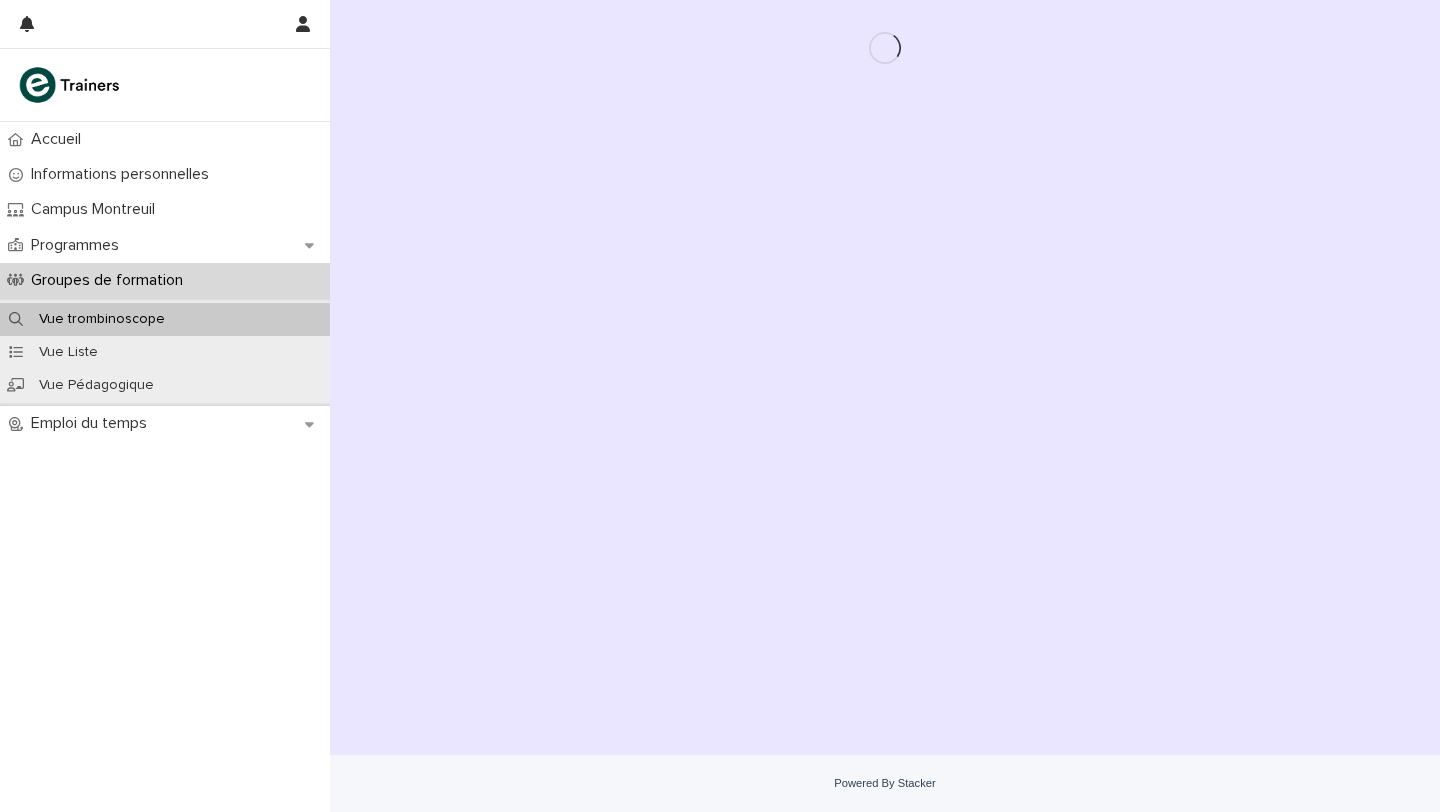 scroll, scrollTop: 0, scrollLeft: 0, axis: both 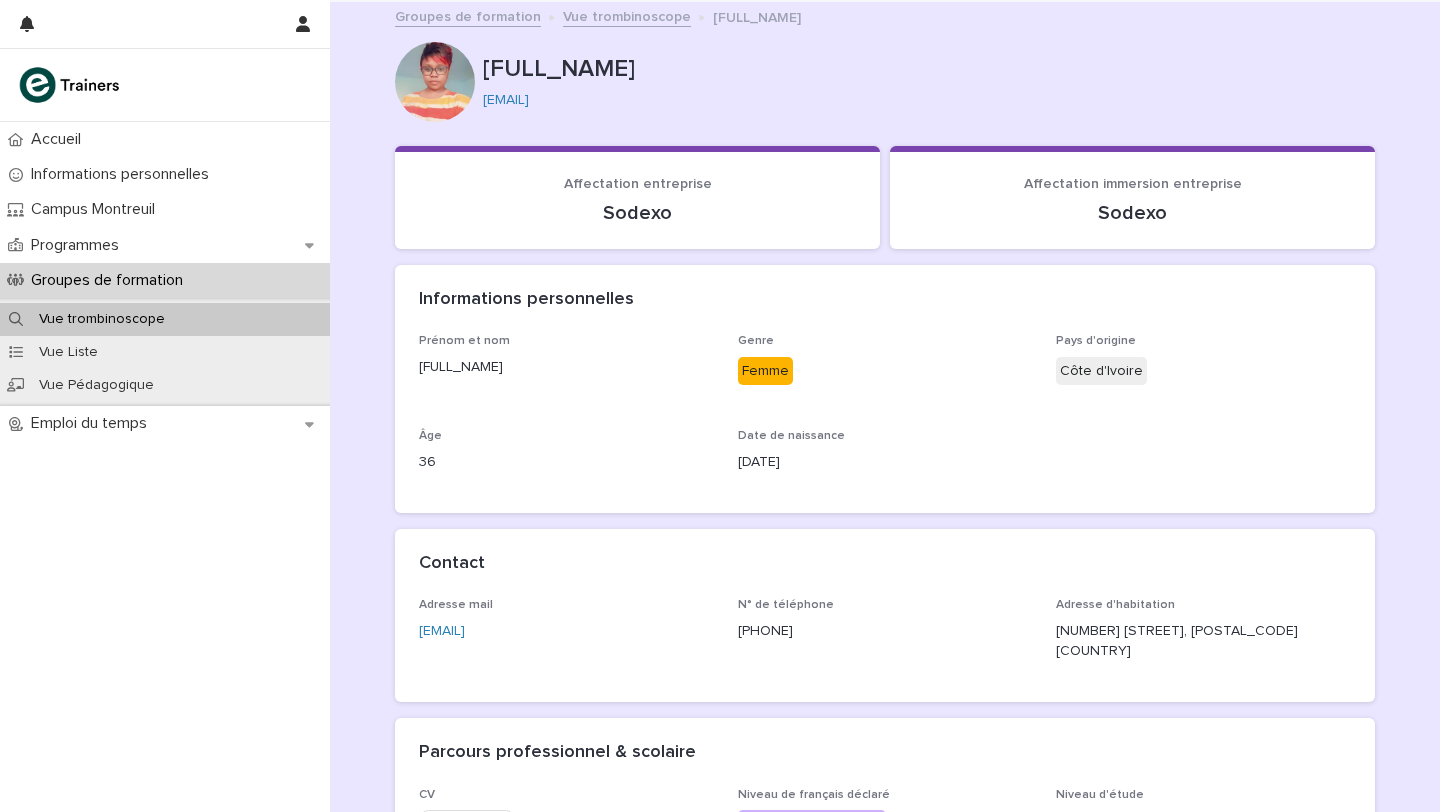 drag, startPoint x: 658, startPoint y: 73, endPoint x: 480, endPoint y: 71, distance: 178.01123 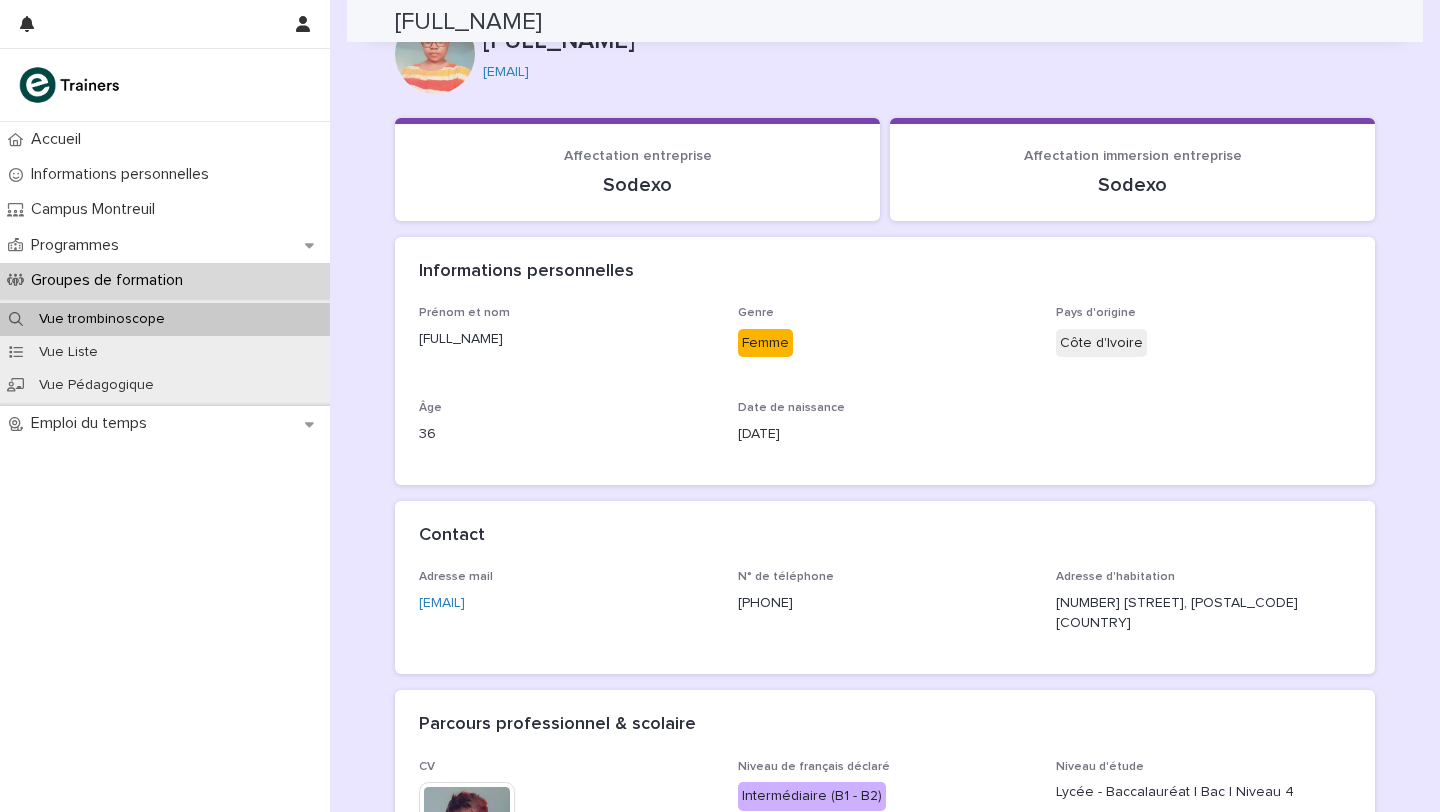 scroll, scrollTop: 0, scrollLeft: 0, axis: both 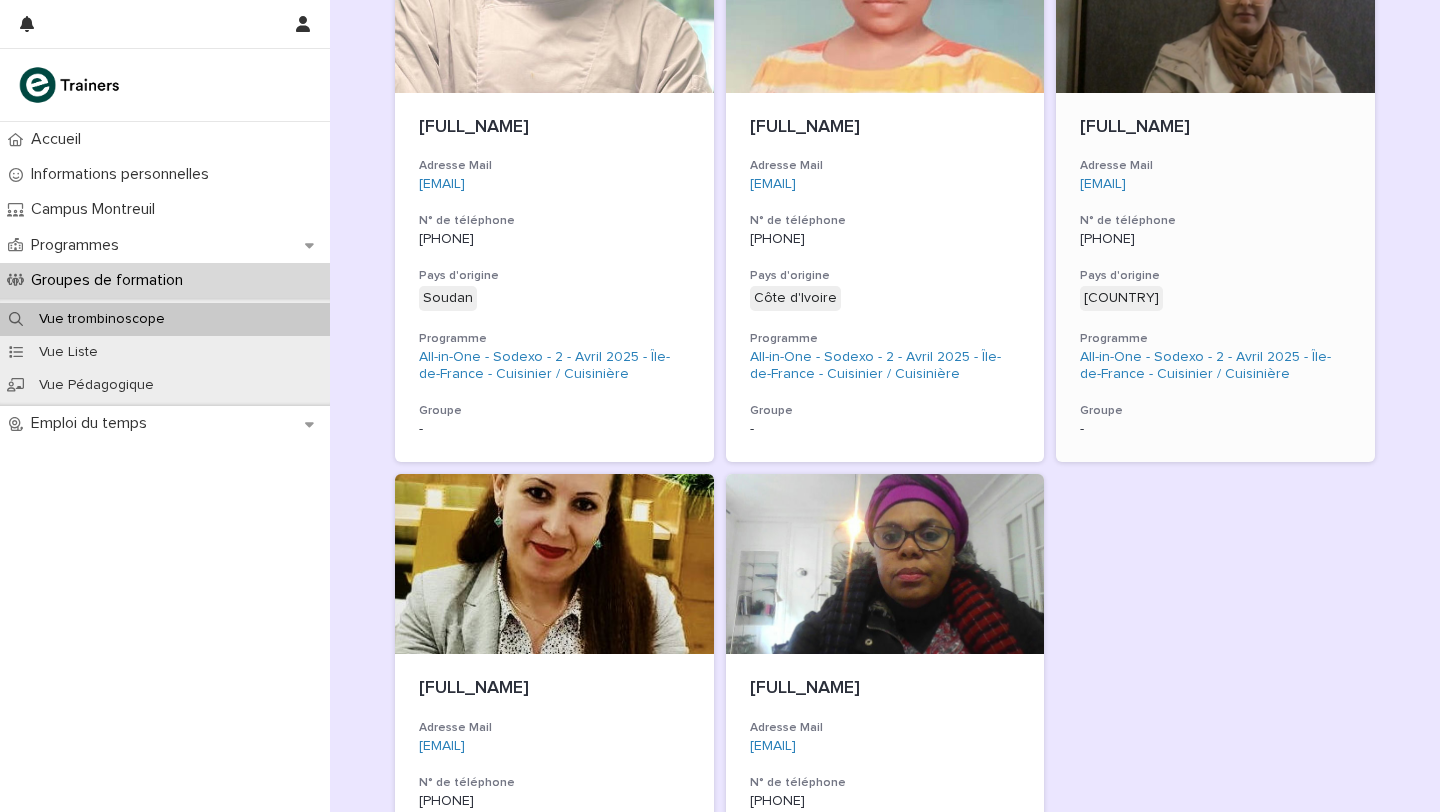 click on "[FULL_NAME]" at bounding box center [1215, 128] 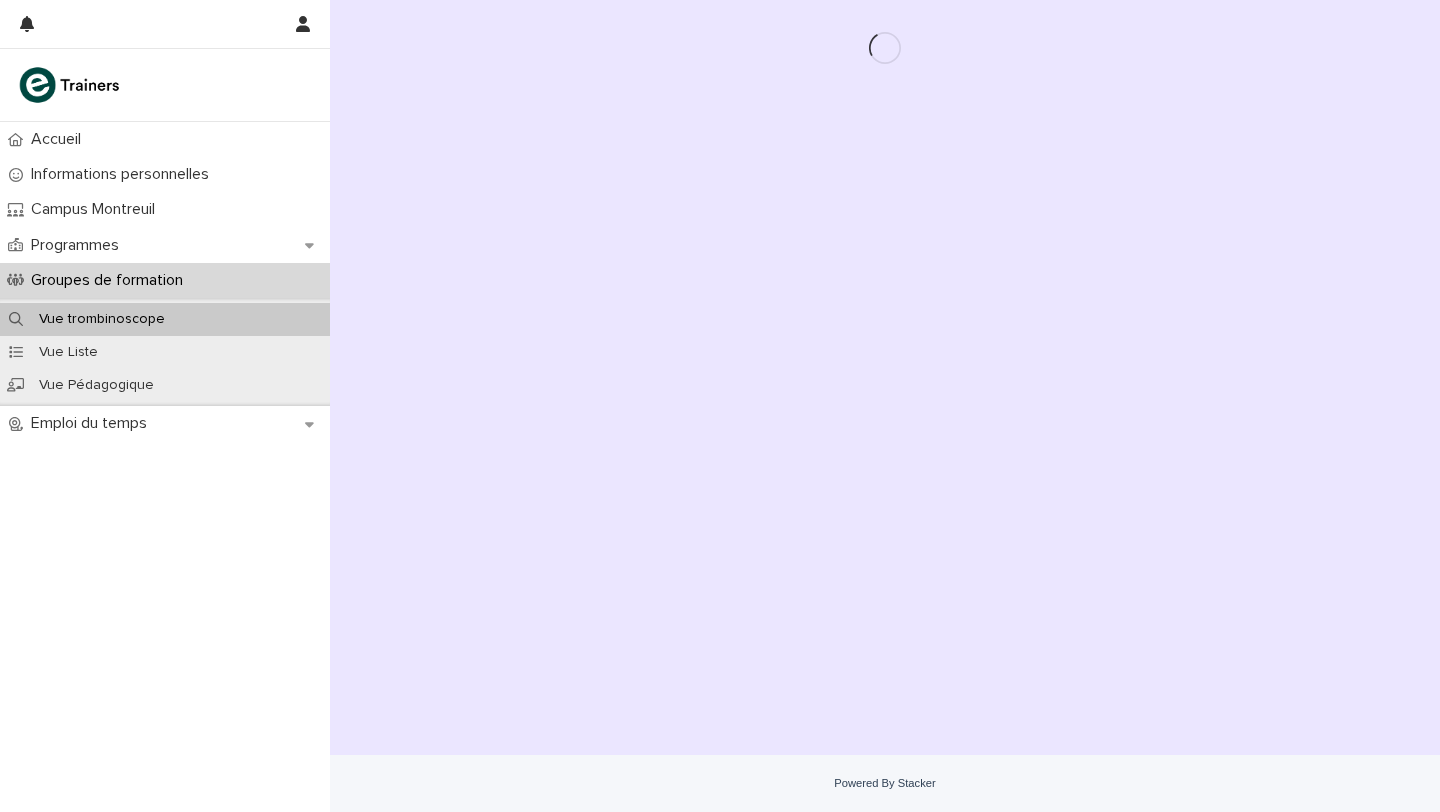 scroll, scrollTop: 0, scrollLeft: 0, axis: both 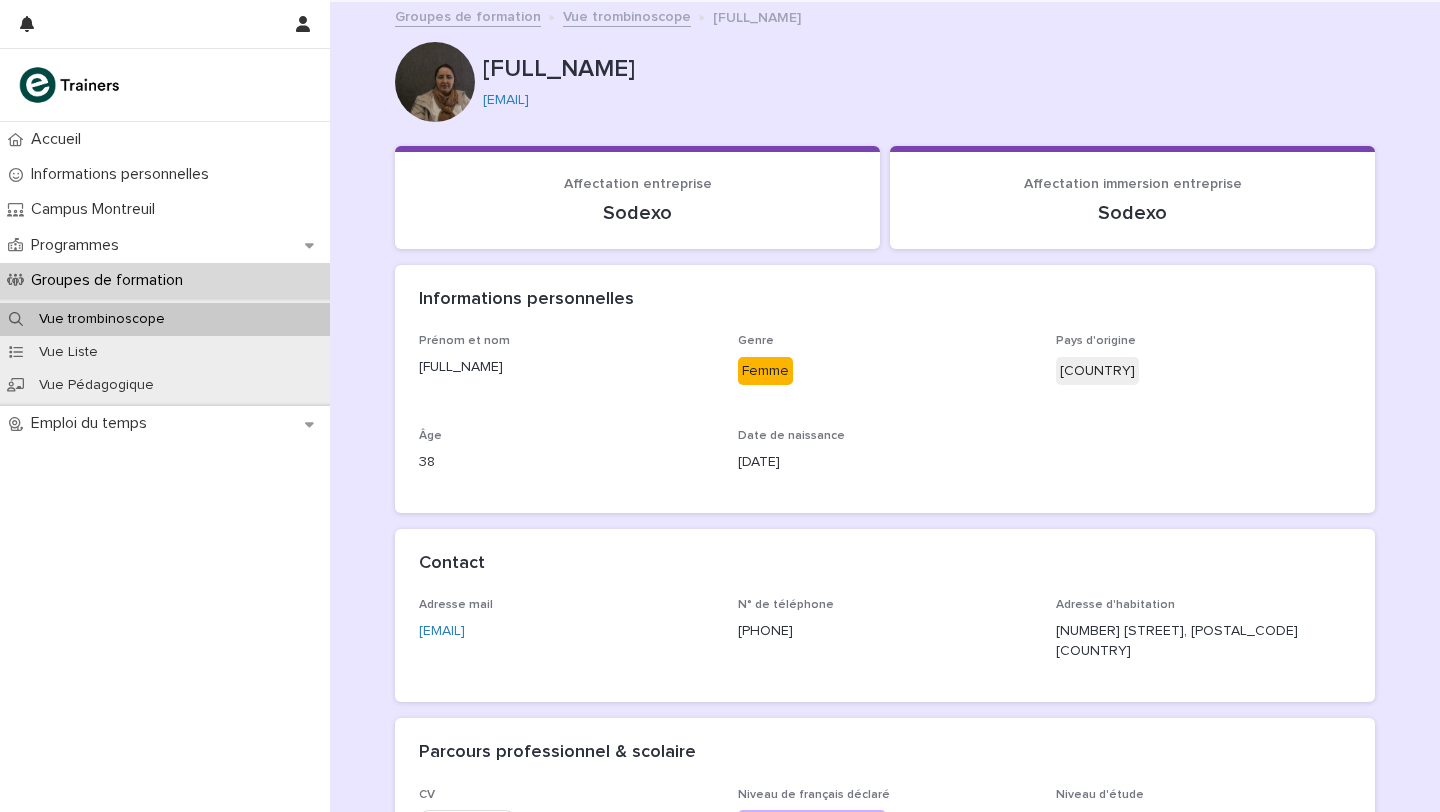 drag, startPoint x: 693, startPoint y: 67, endPoint x: 479, endPoint y: 69, distance: 214.00934 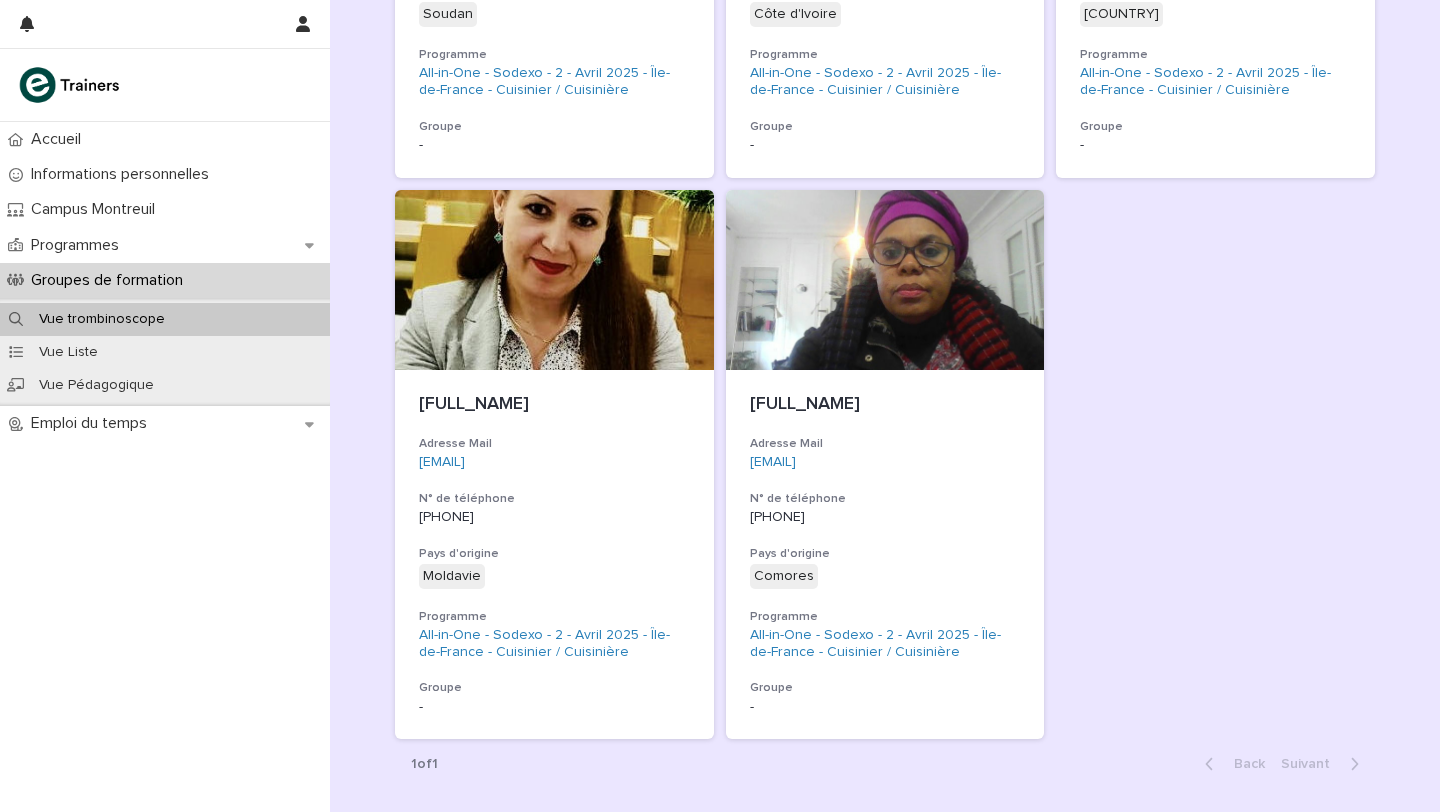 scroll, scrollTop: 3096, scrollLeft: 0, axis: vertical 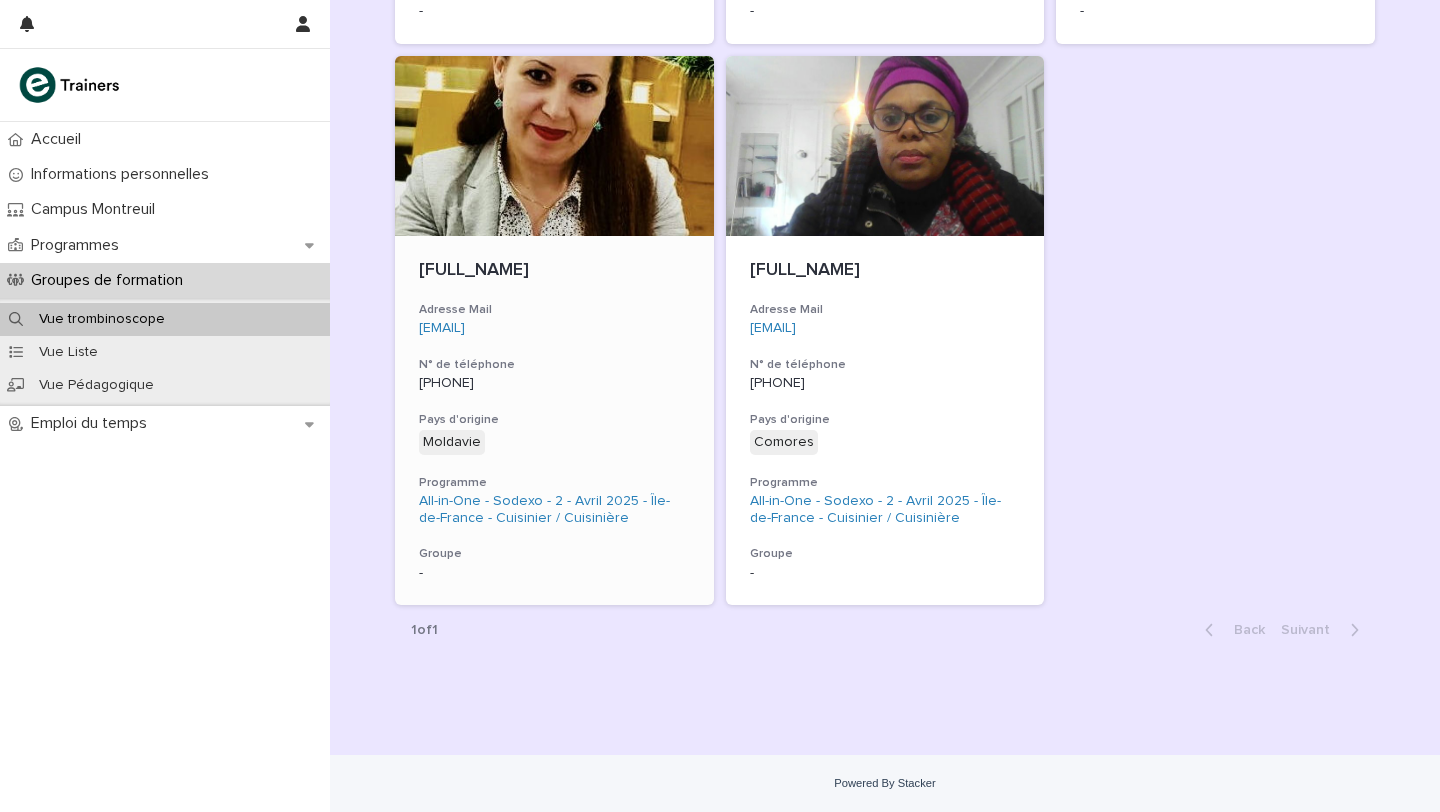 click on "[FULL_NAME]" at bounding box center (554, 271) 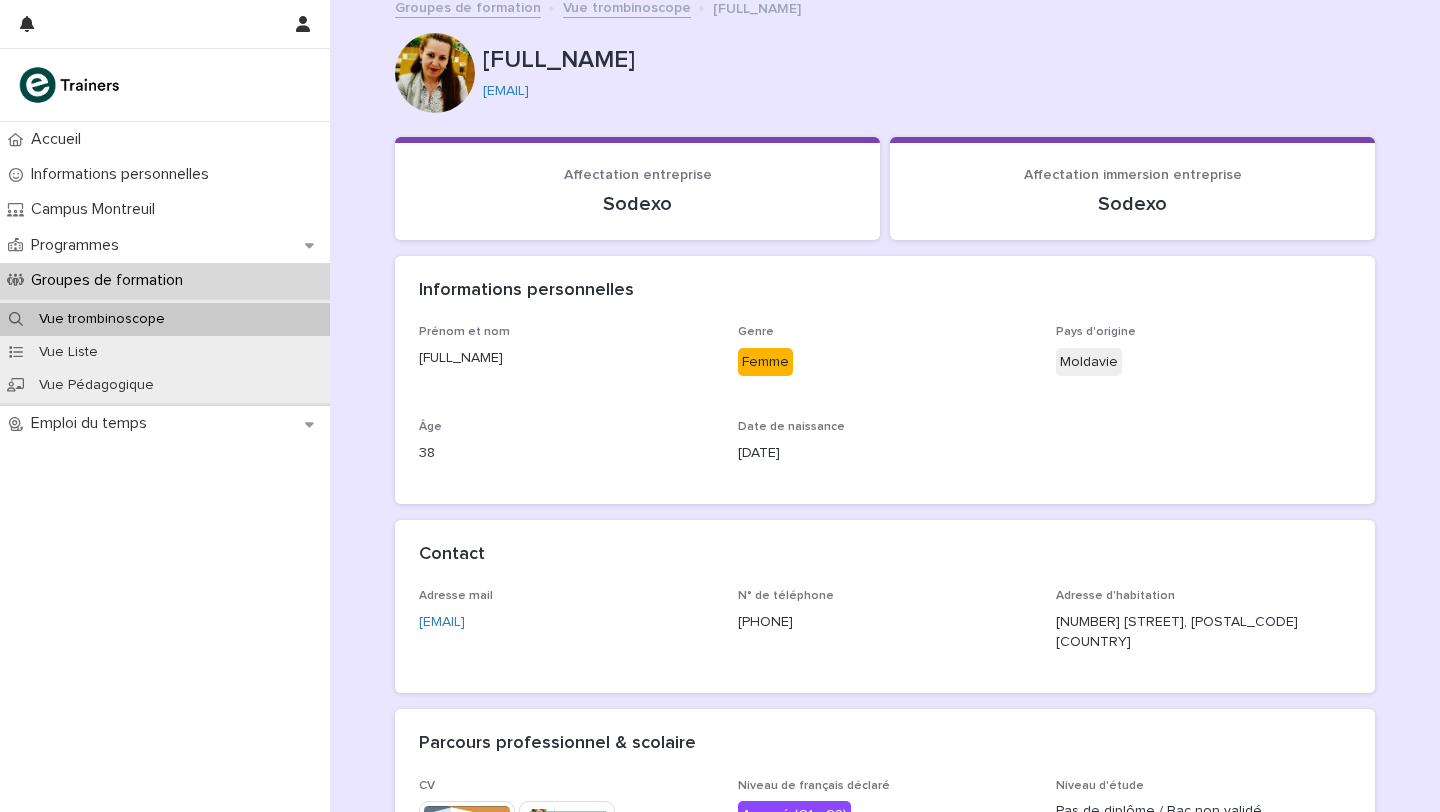scroll, scrollTop: 0, scrollLeft: 0, axis: both 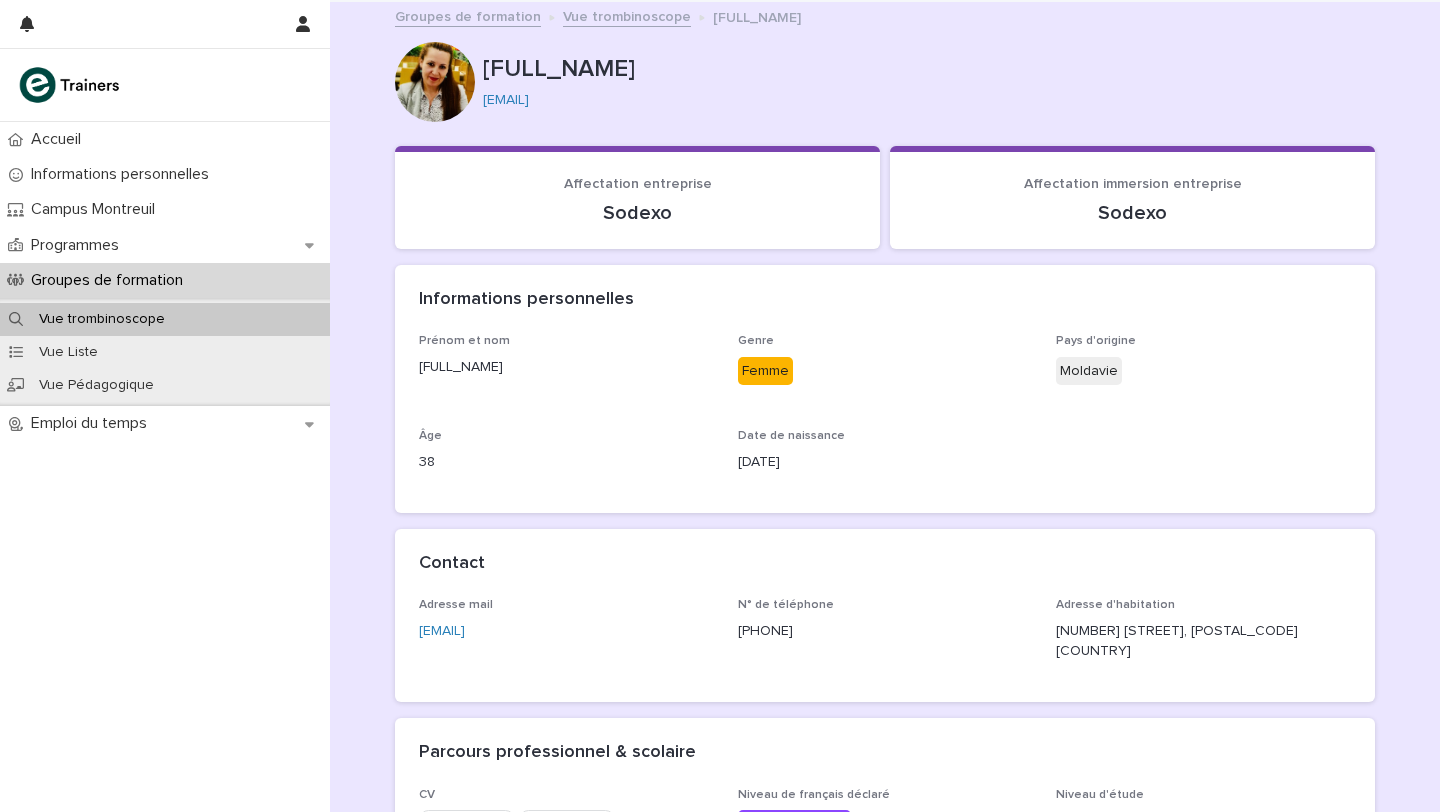 drag, startPoint x: 666, startPoint y: 65, endPoint x: 488, endPoint y: 61, distance: 178.04494 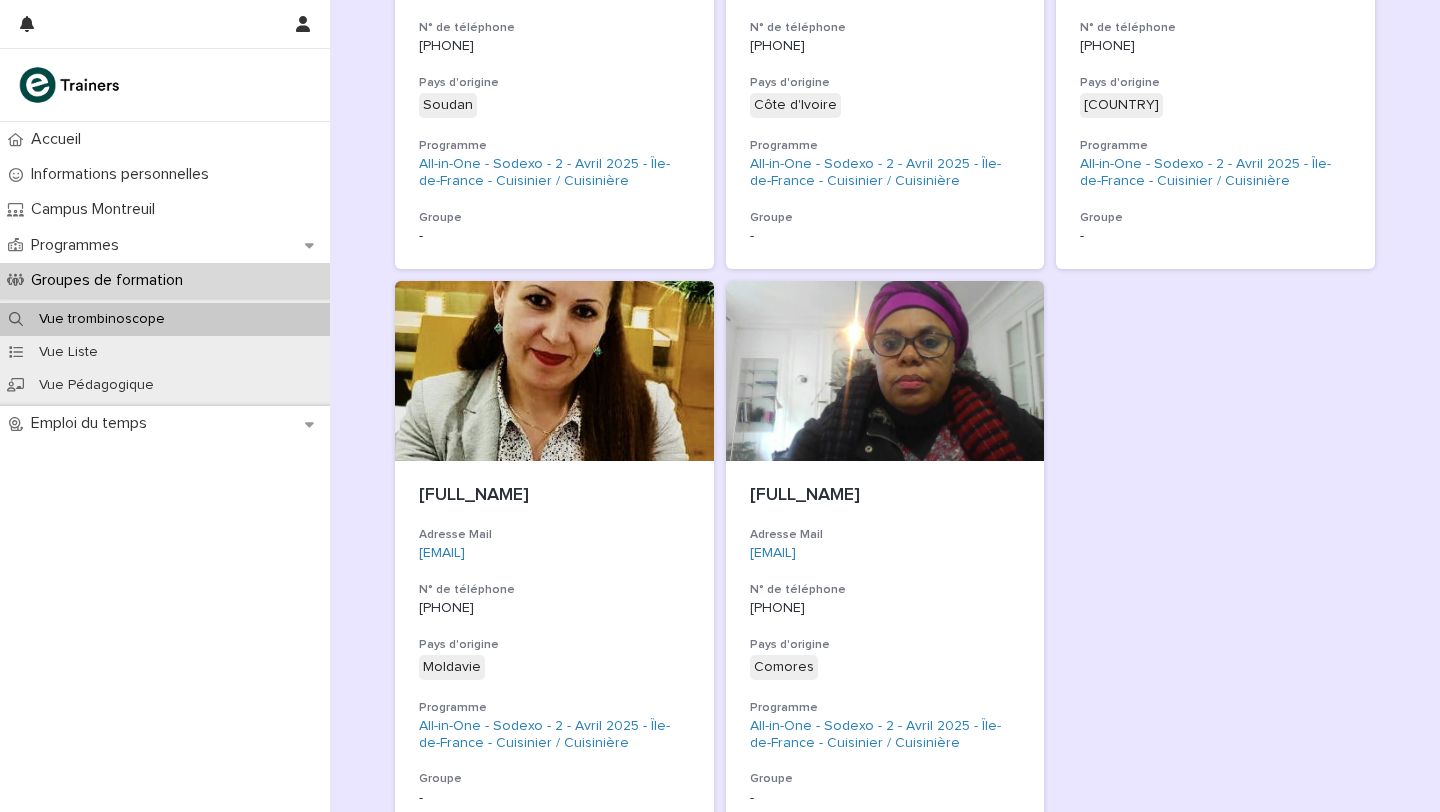 scroll, scrollTop: 2876, scrollLeft: 0, axis: vertical 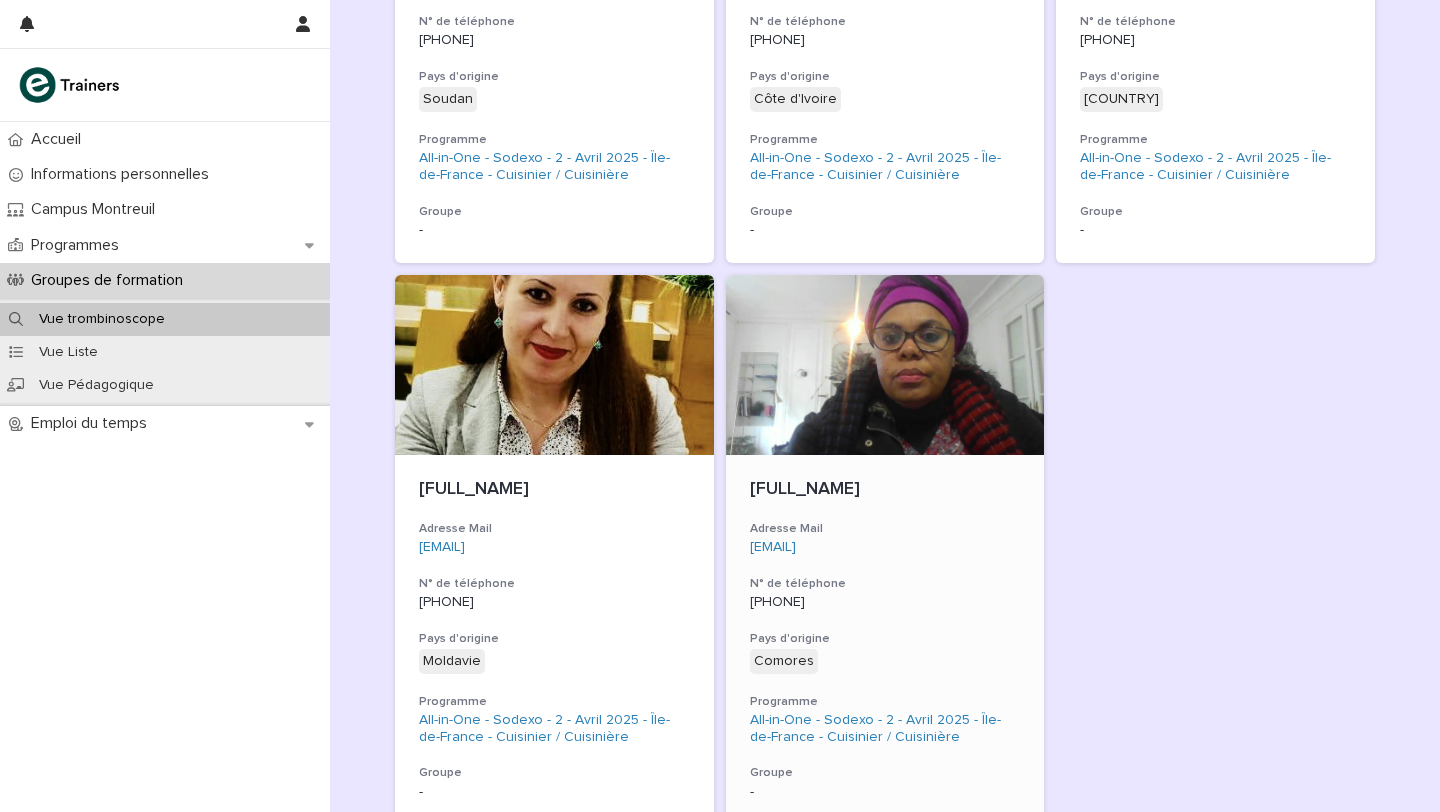 click on "[FULL_NAME]" at bounding box center [885, 490] 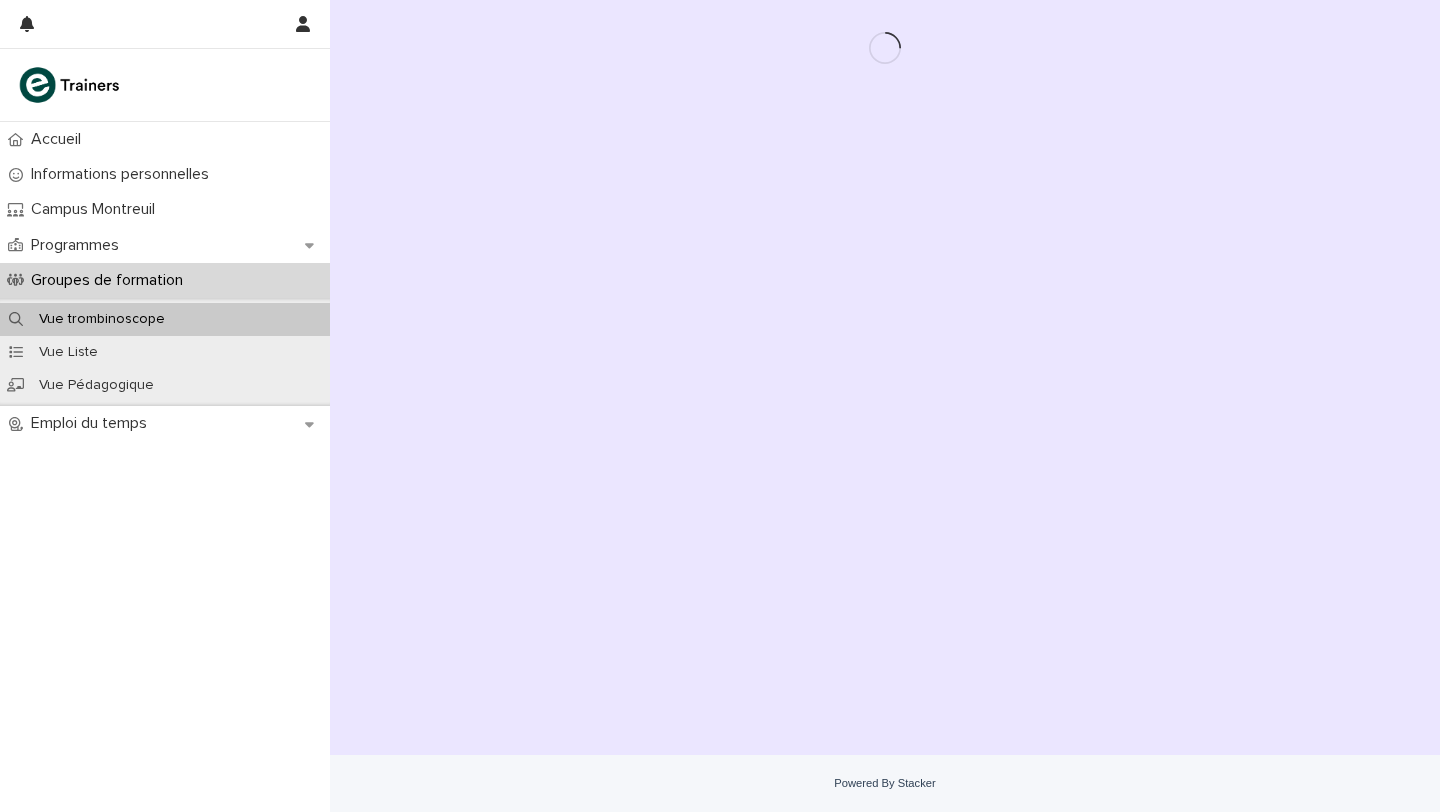 scroll, scrollTop: 0, scrollLeft: 0, axis: both 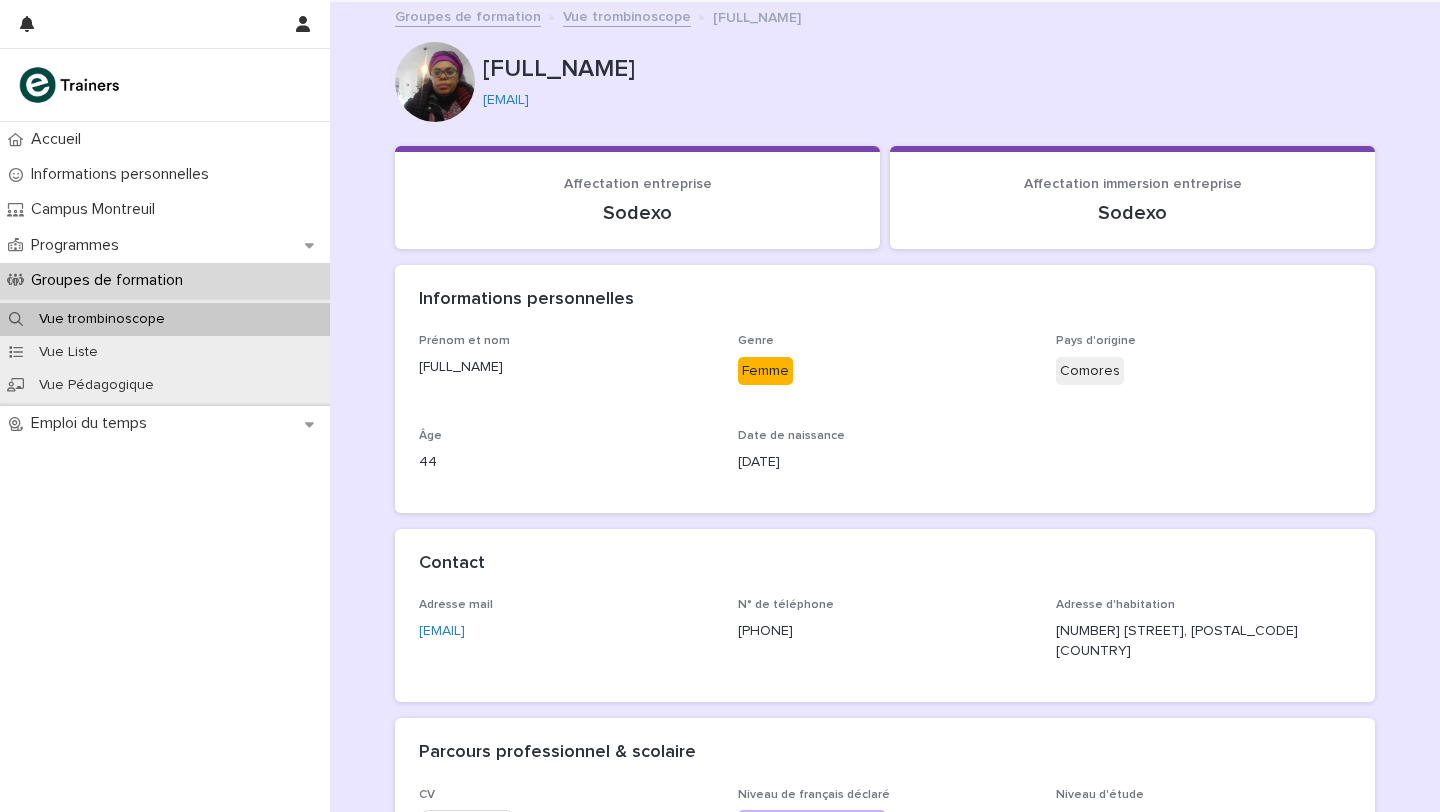 drag, startPoint x: 650, startPoint y: 67, endPoint x: 484, endPoint y: 69, distance: 166.01205 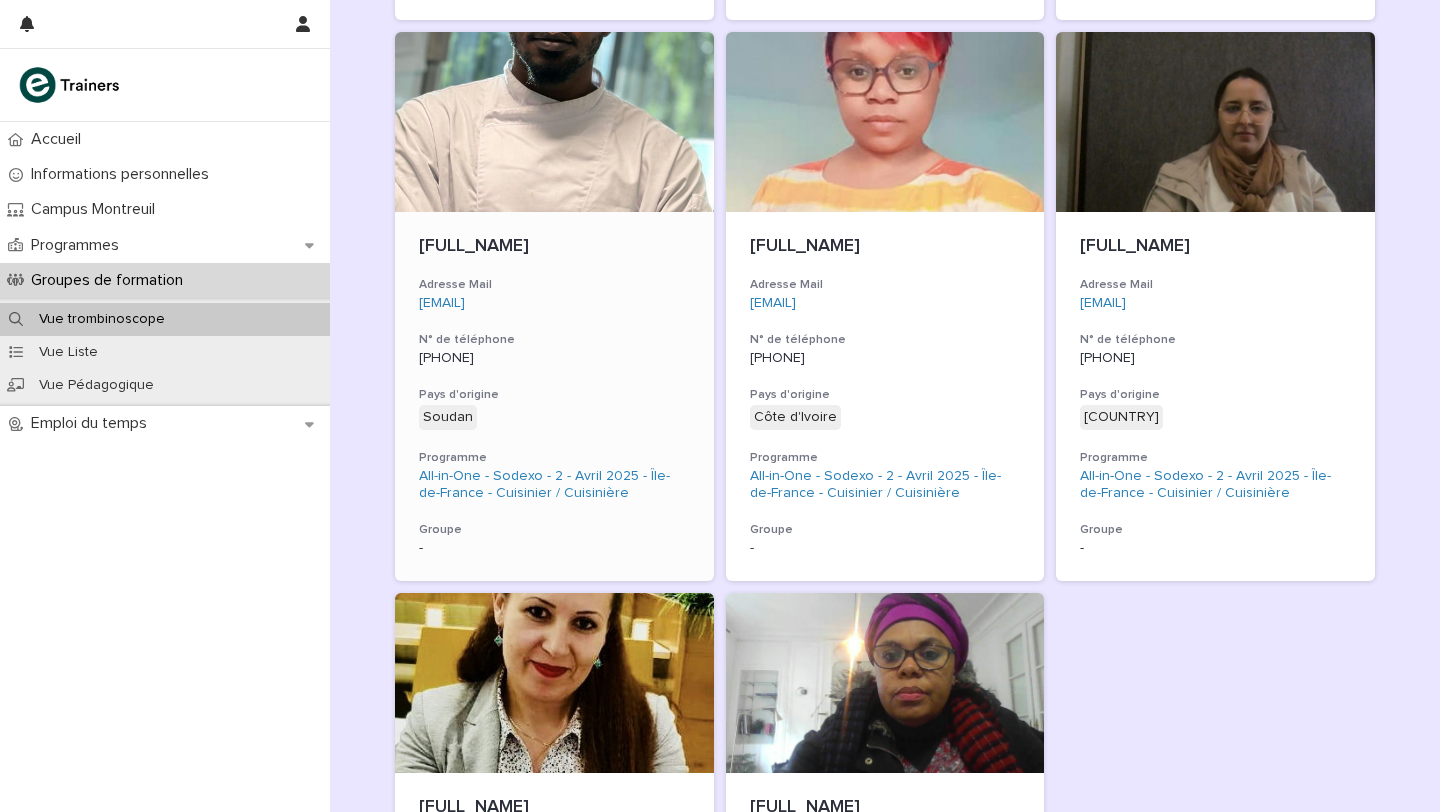 scroll, scrollTop: 2769, scrollLeft: 0, axis: vertical 